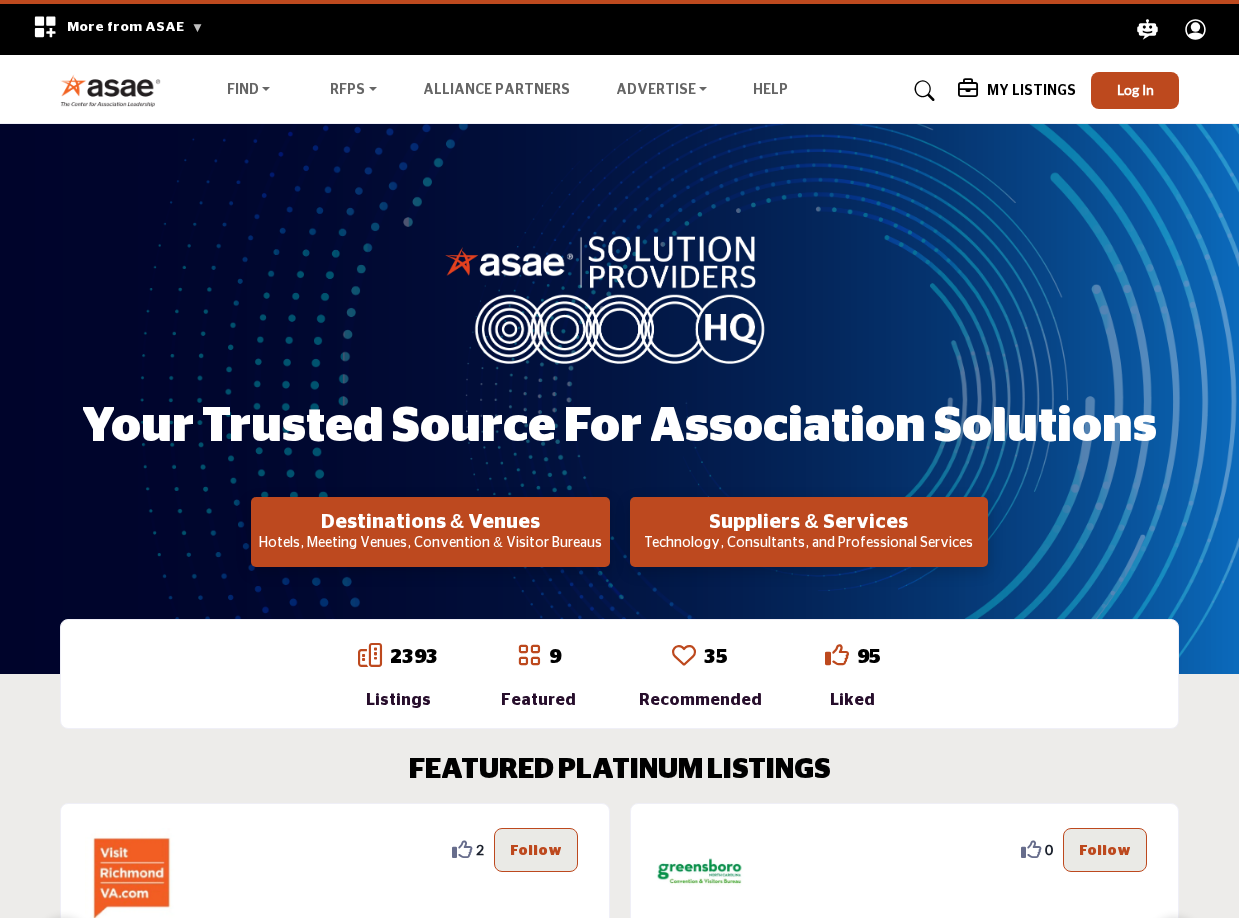 scroll, scrollTop: 0, scrollLeft: 0, axis: both 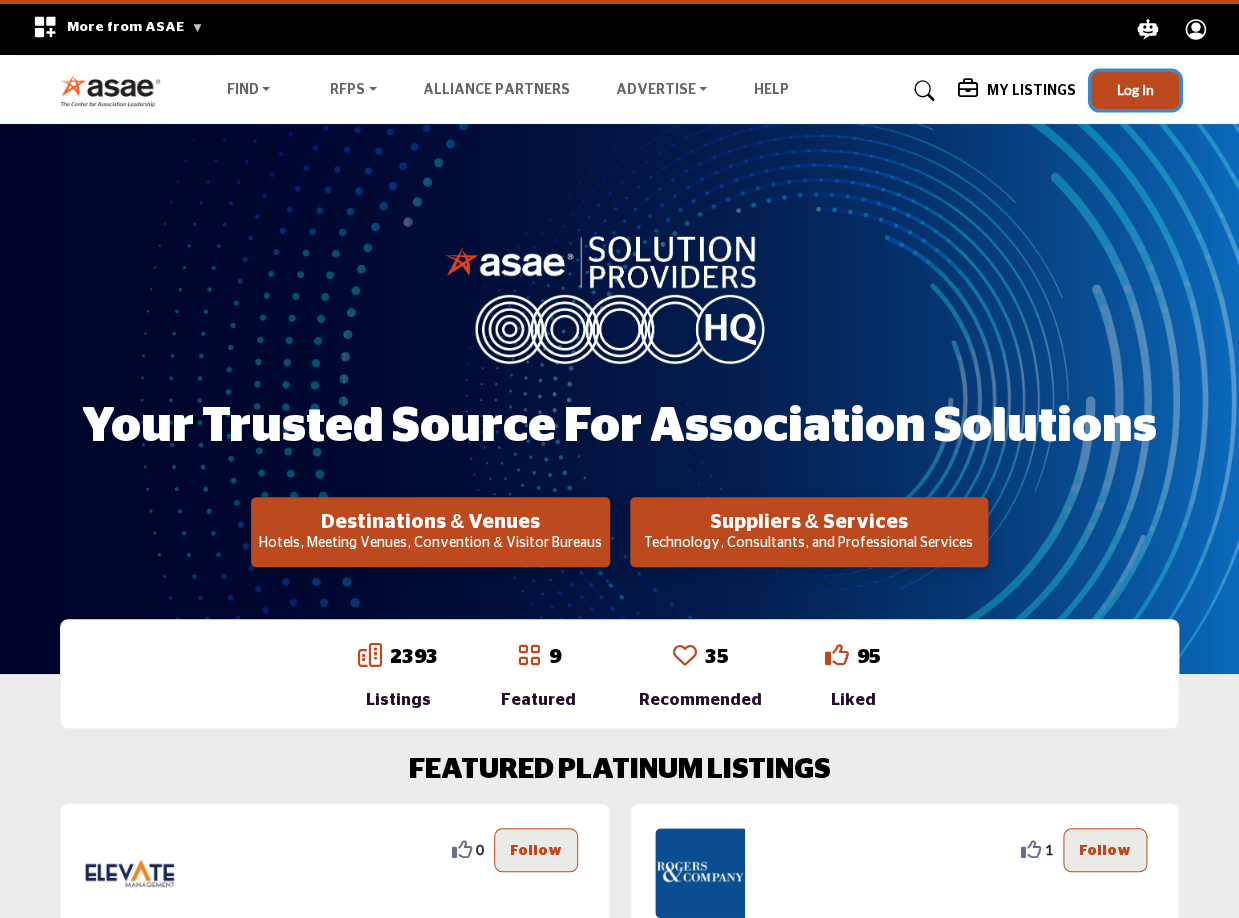 click on "Log In" at bounding box center (1135, 90) 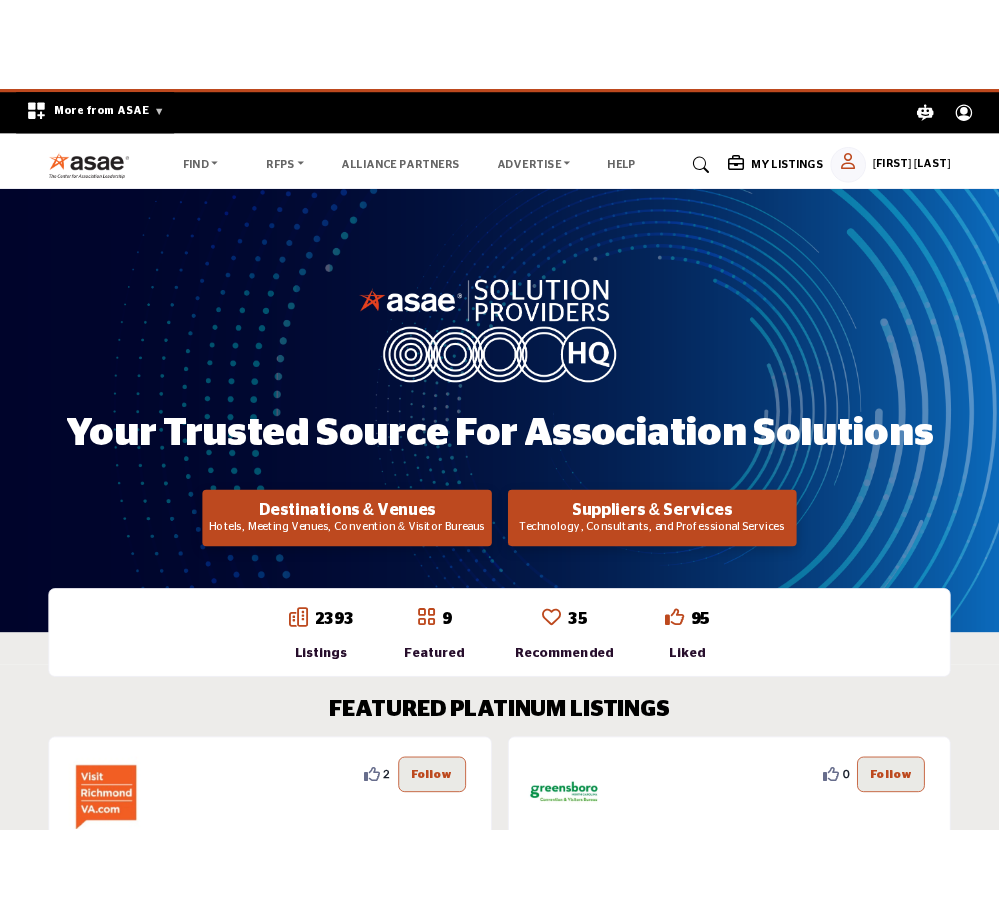 scroll, scrollTop: 0, scrollLeft: 0, axis: both 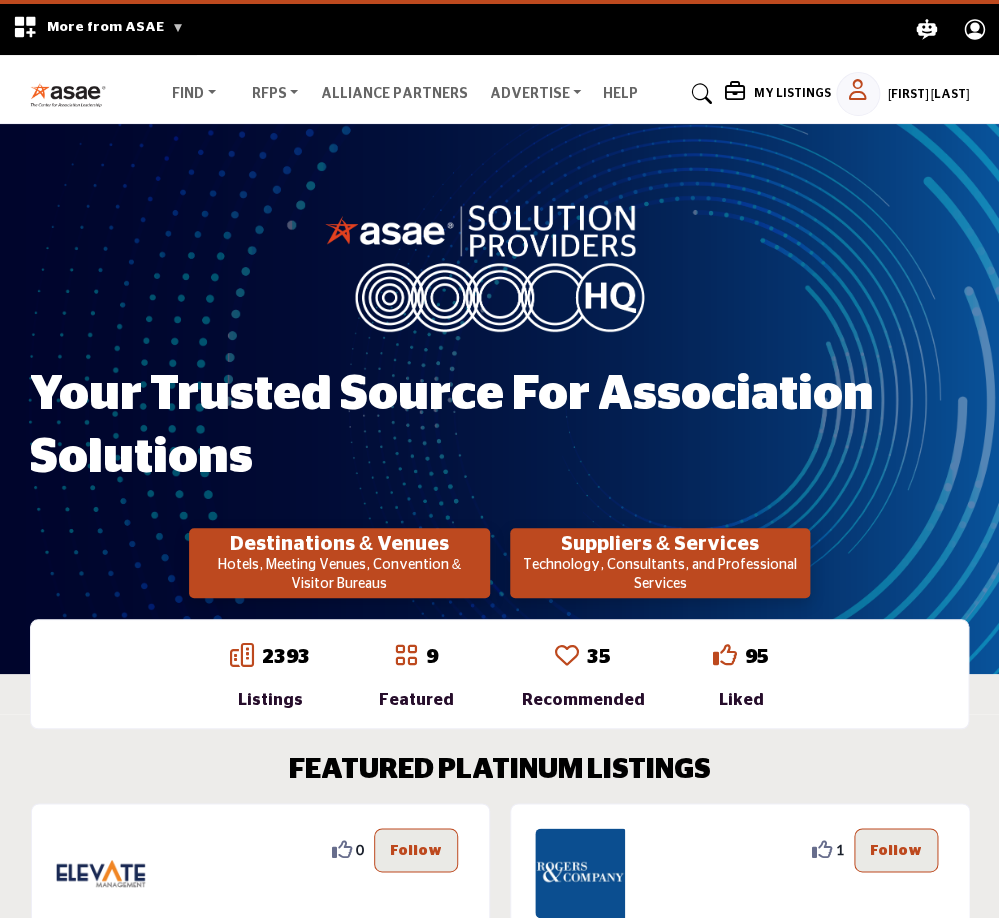 click at bounding box center (701, 94) 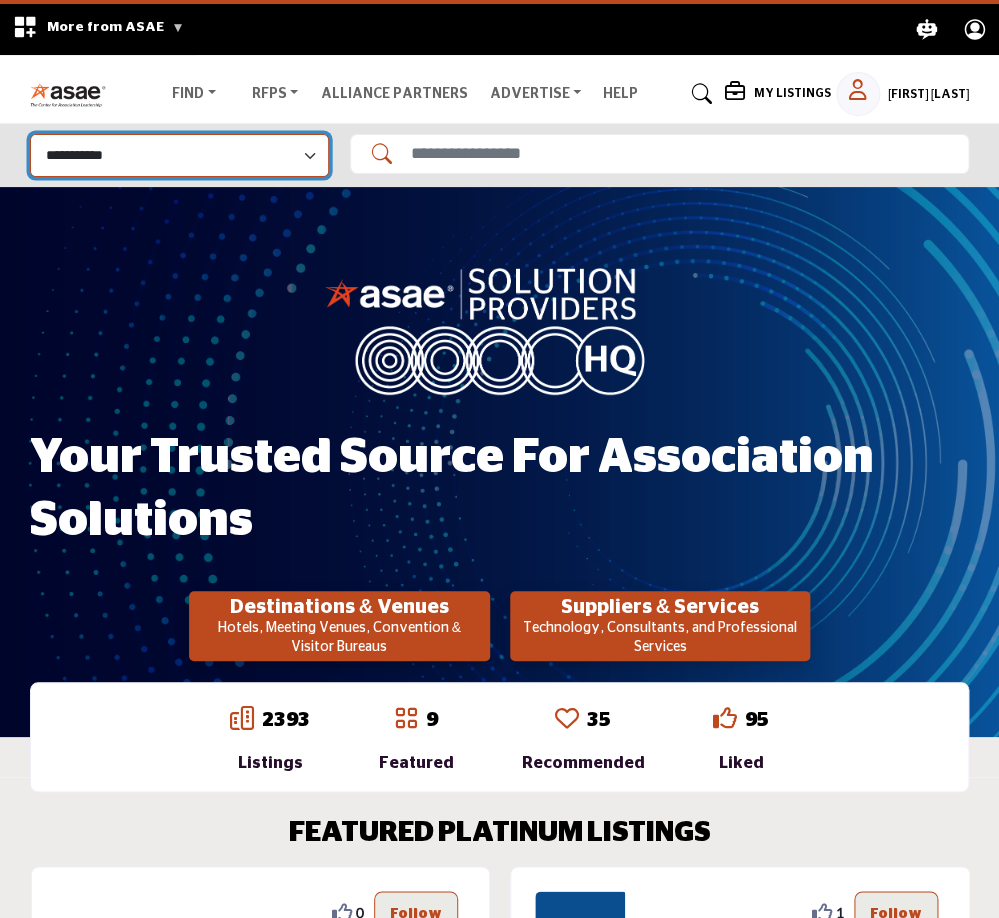 select on "**********" 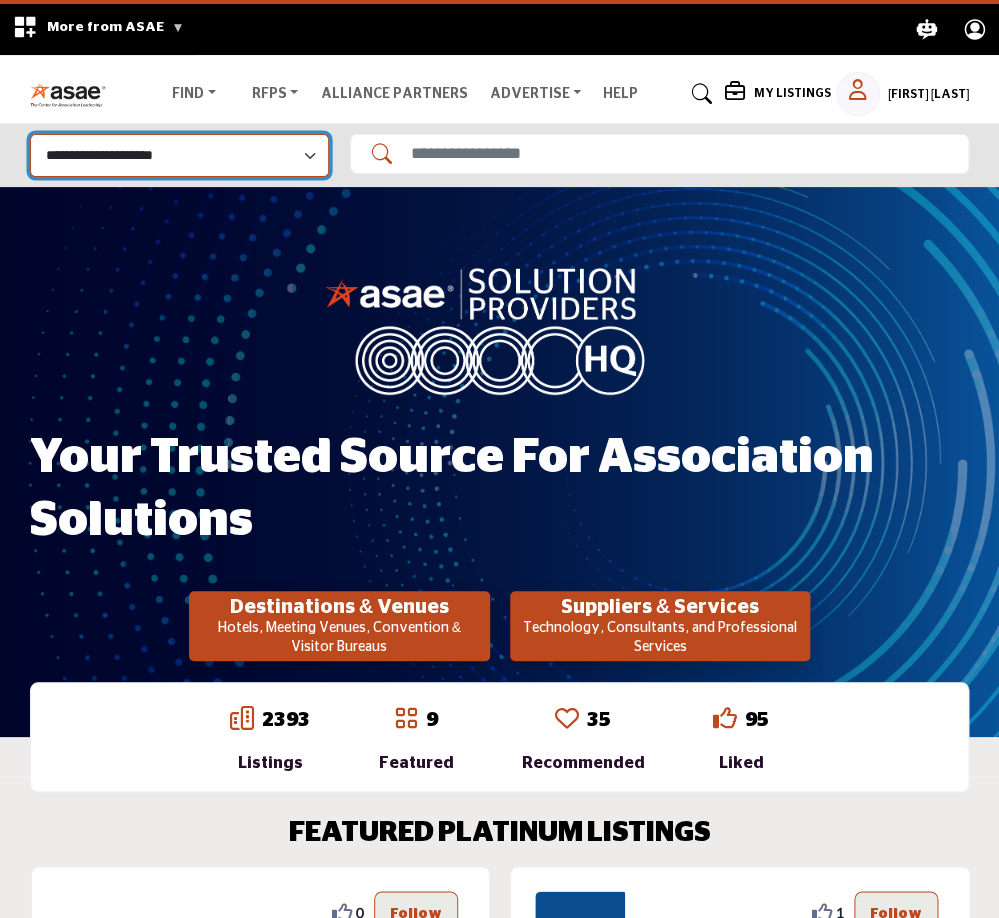 click on "**********" at bounding box center [0, 0] 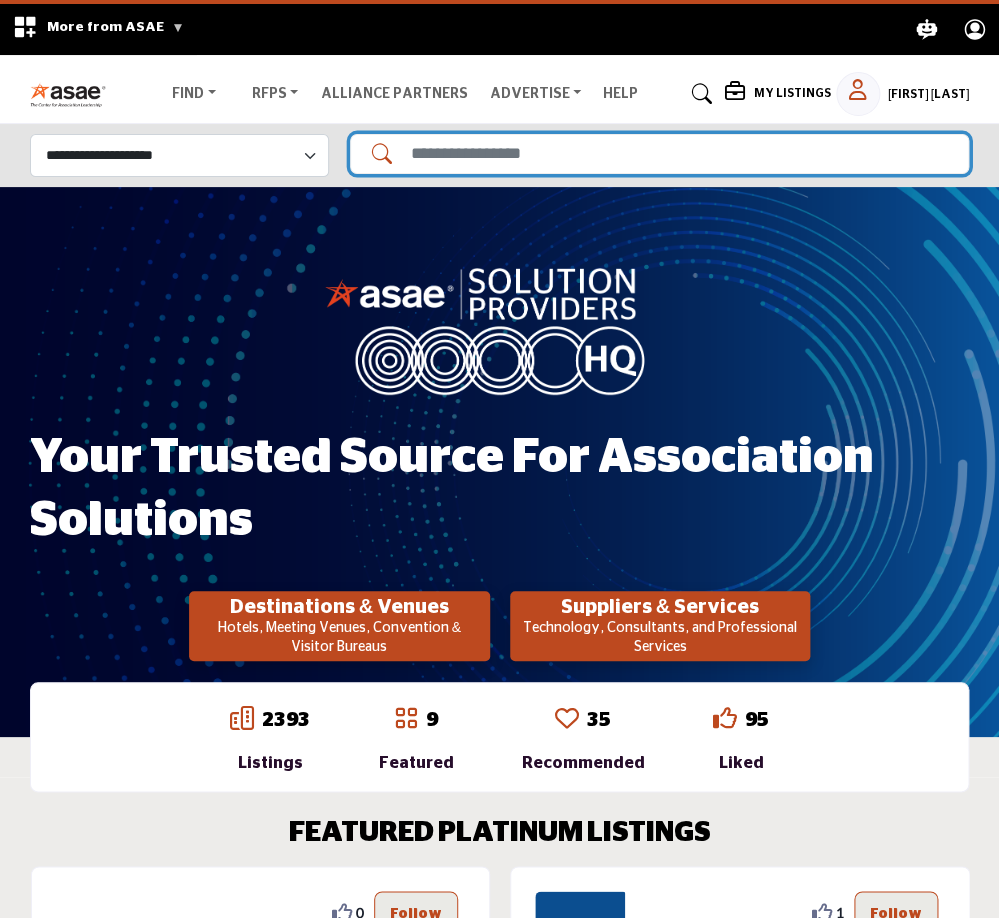 click at bounding box center (659, 154) 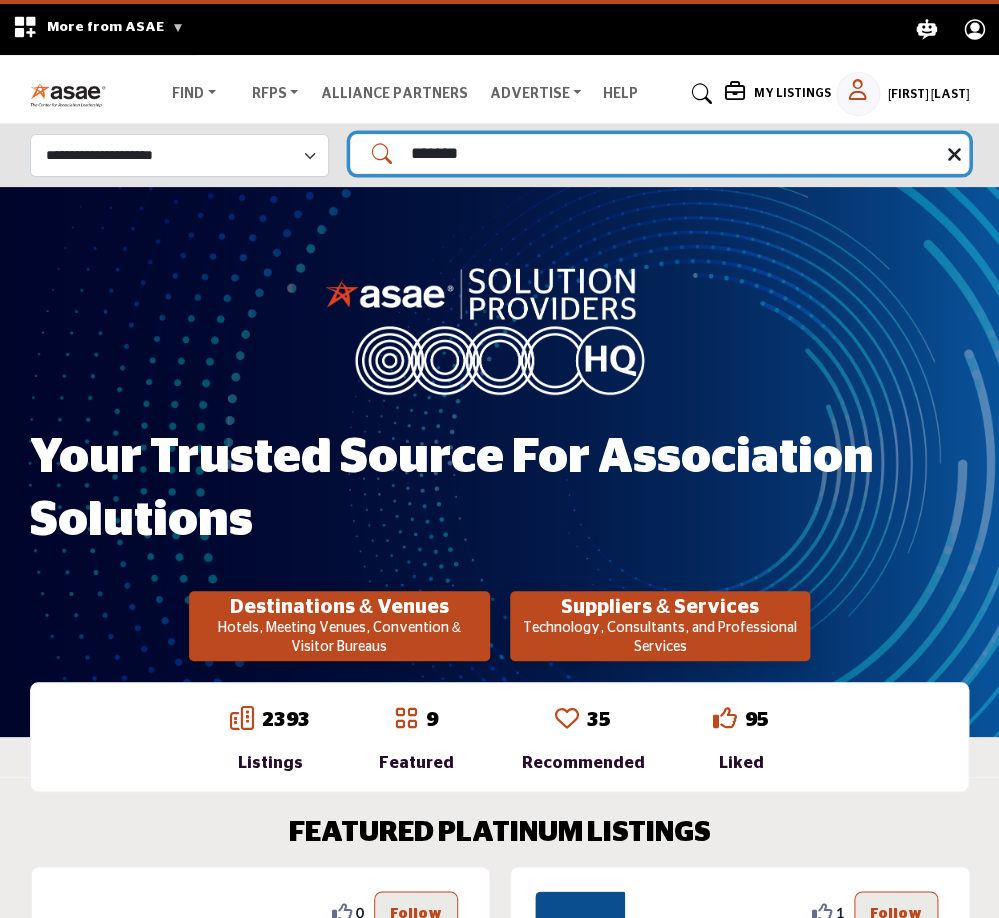 type on "*******" 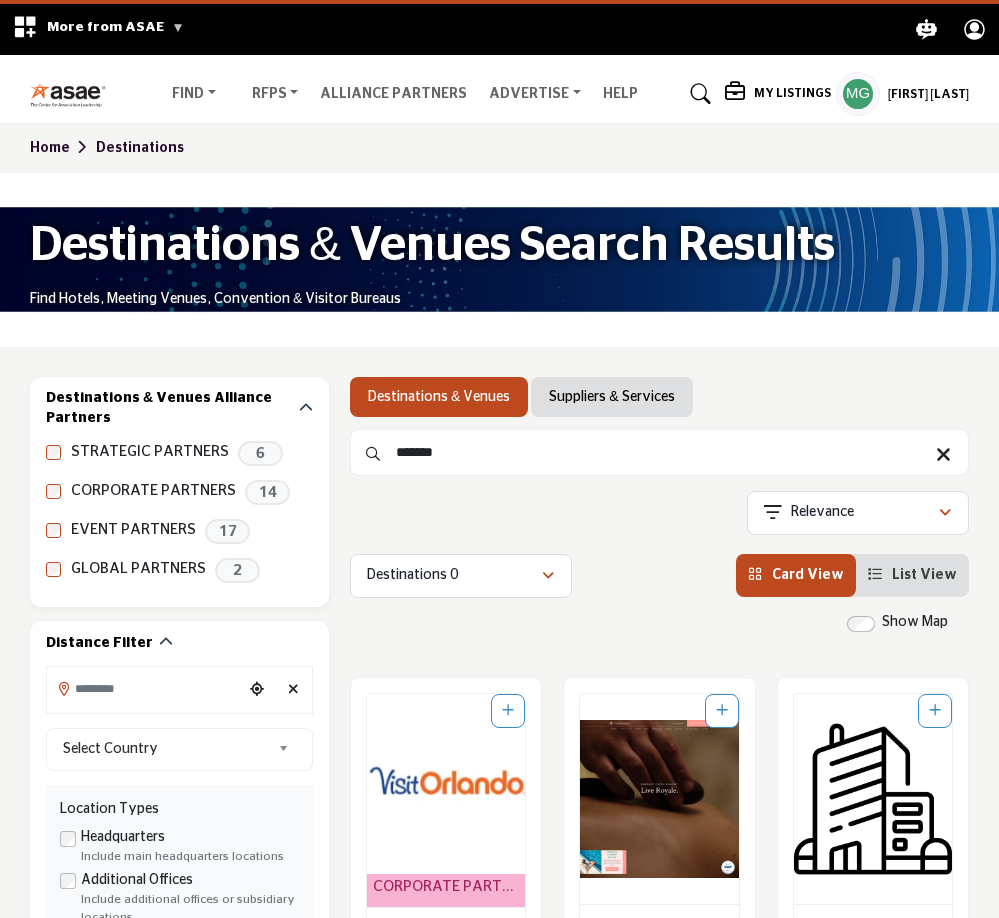 scroll, scrollTop: 0, scrollLeft: 0, axis: both 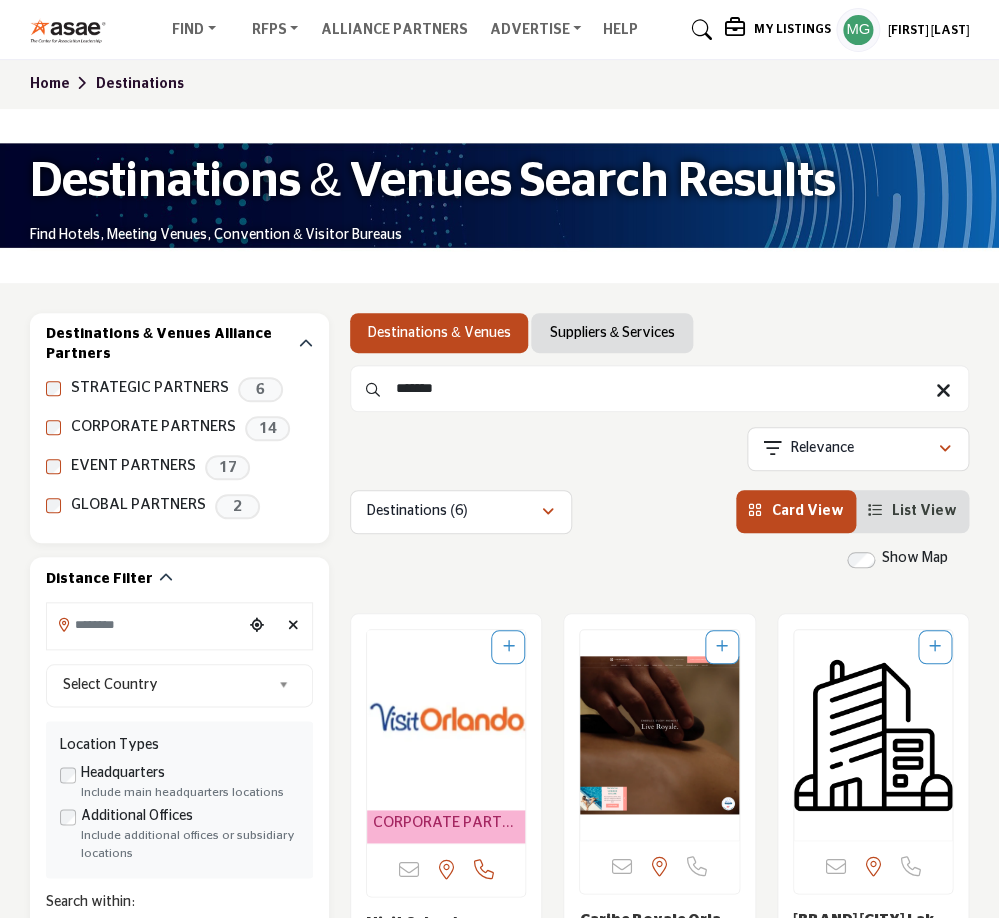 click at bounding box center (701, 30) 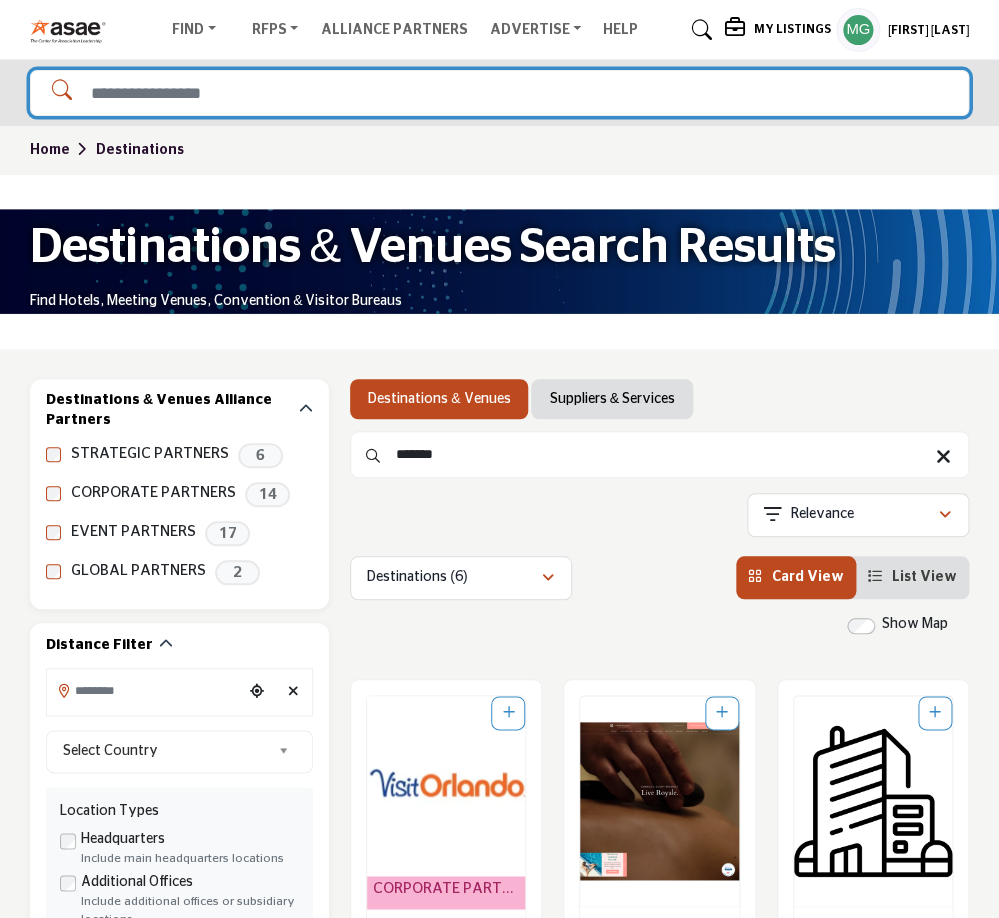 click at bounding box center (499, 93) 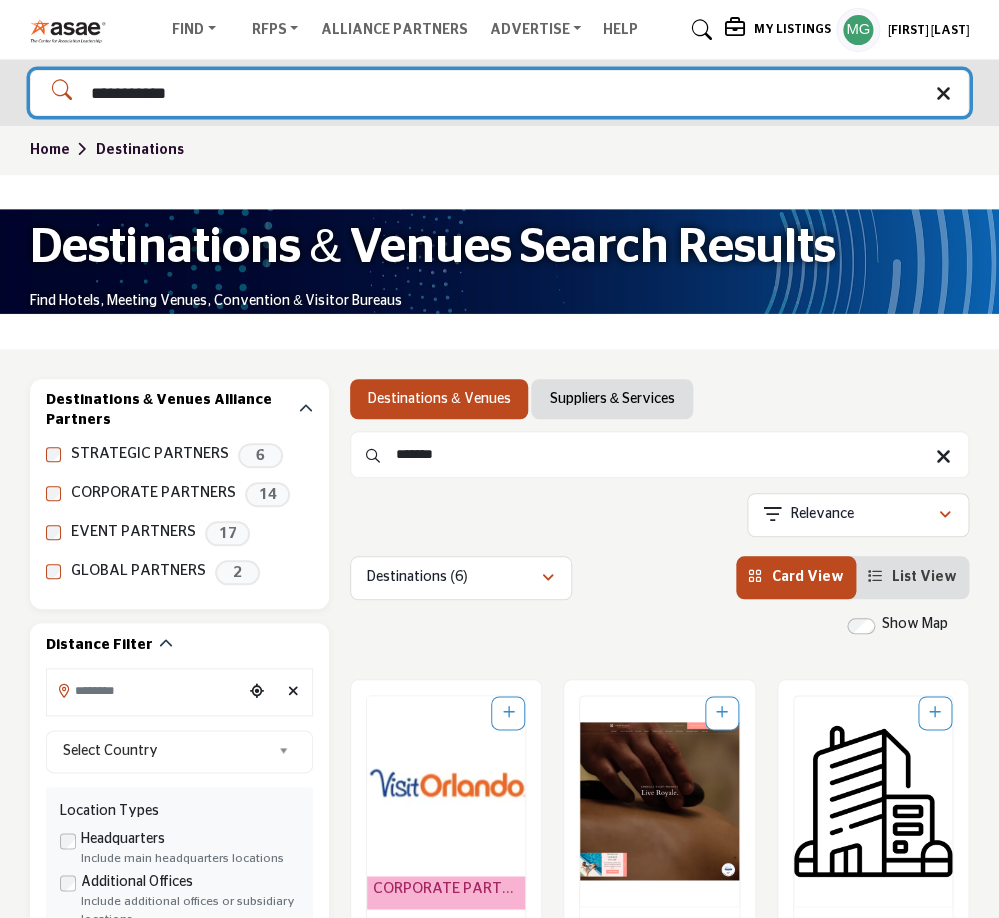 type on "**********" 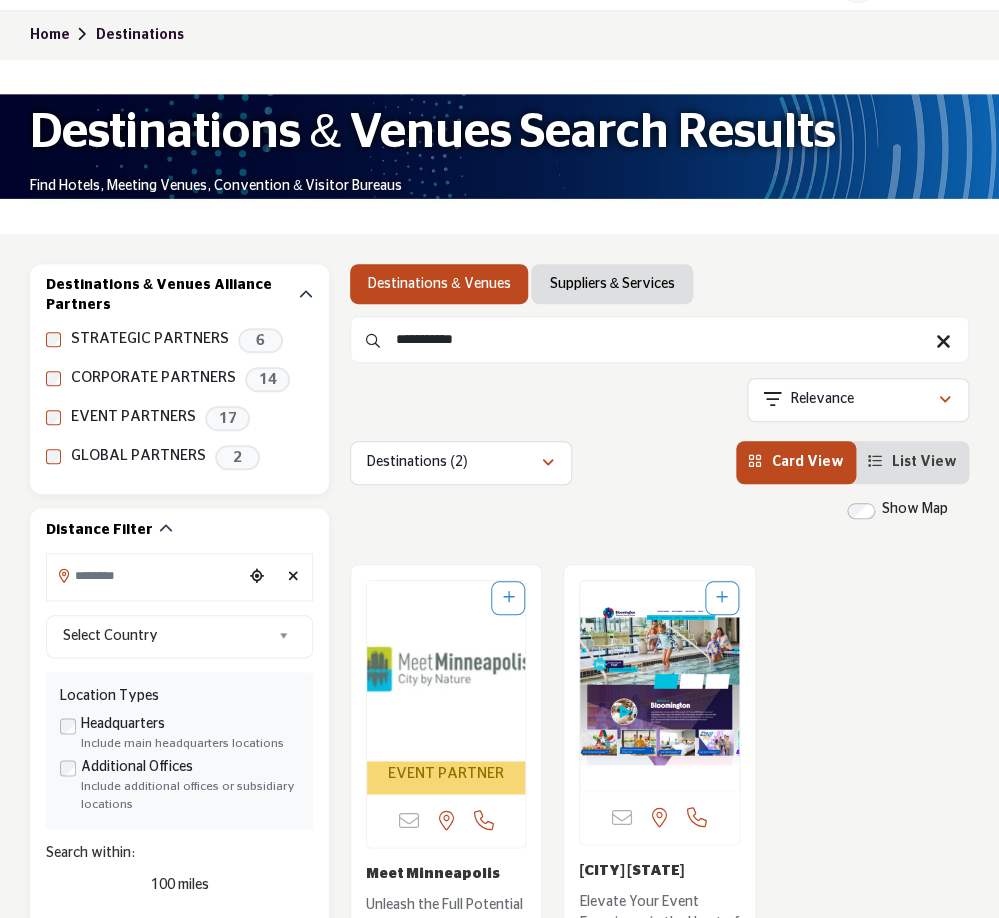 scroll, scrollTop: 48, scrollLeft: 0, axis: vertical 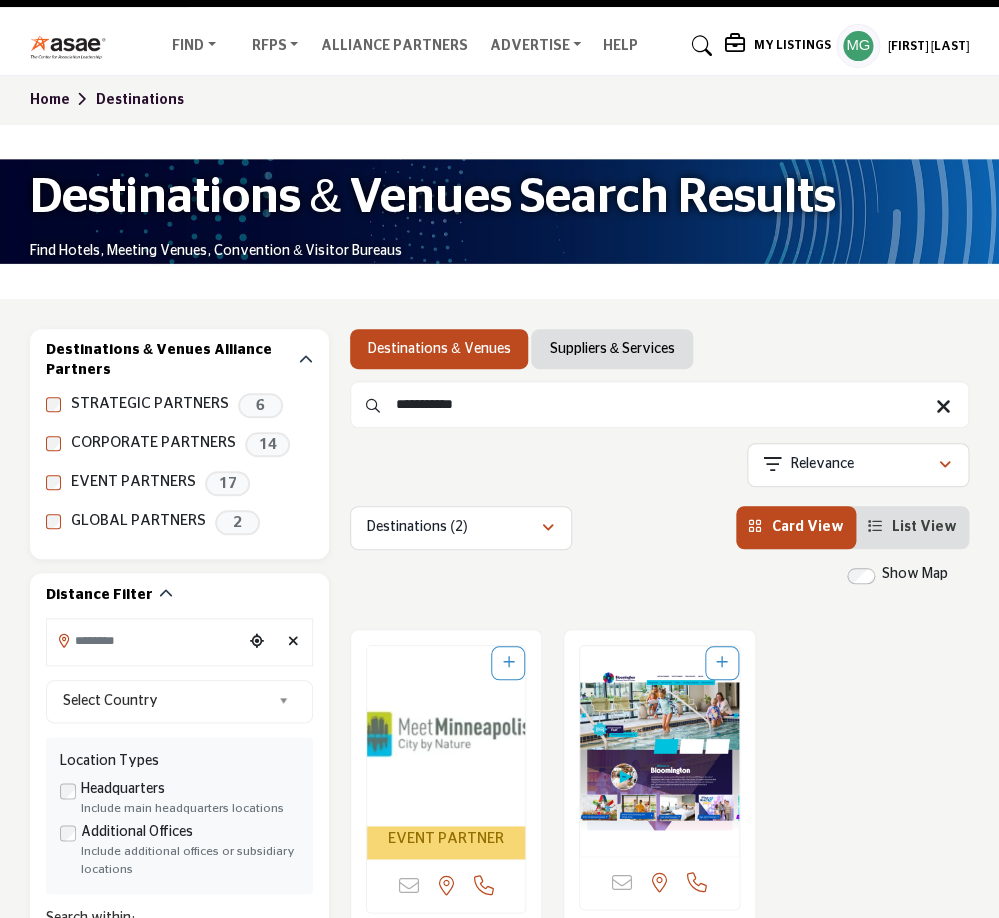 click at bounding box center (737, 44) 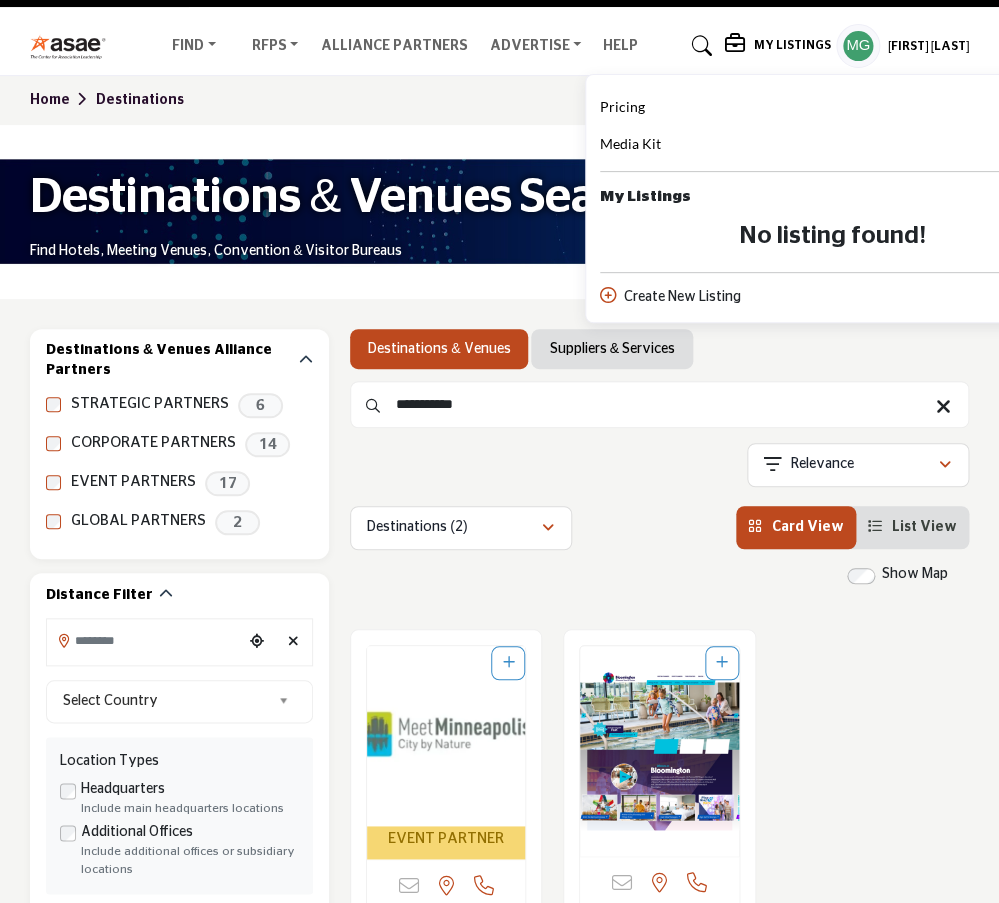 click at bounding box center [701, 46] 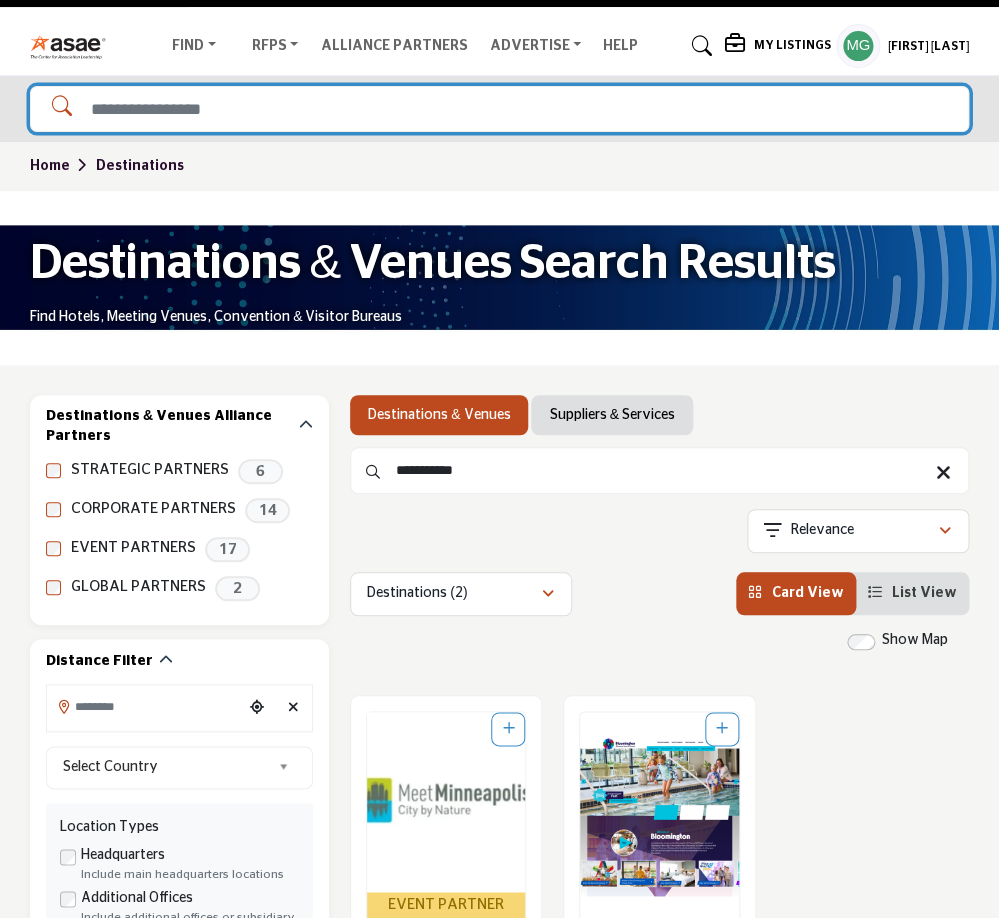 click at bounding box center [499, 109] 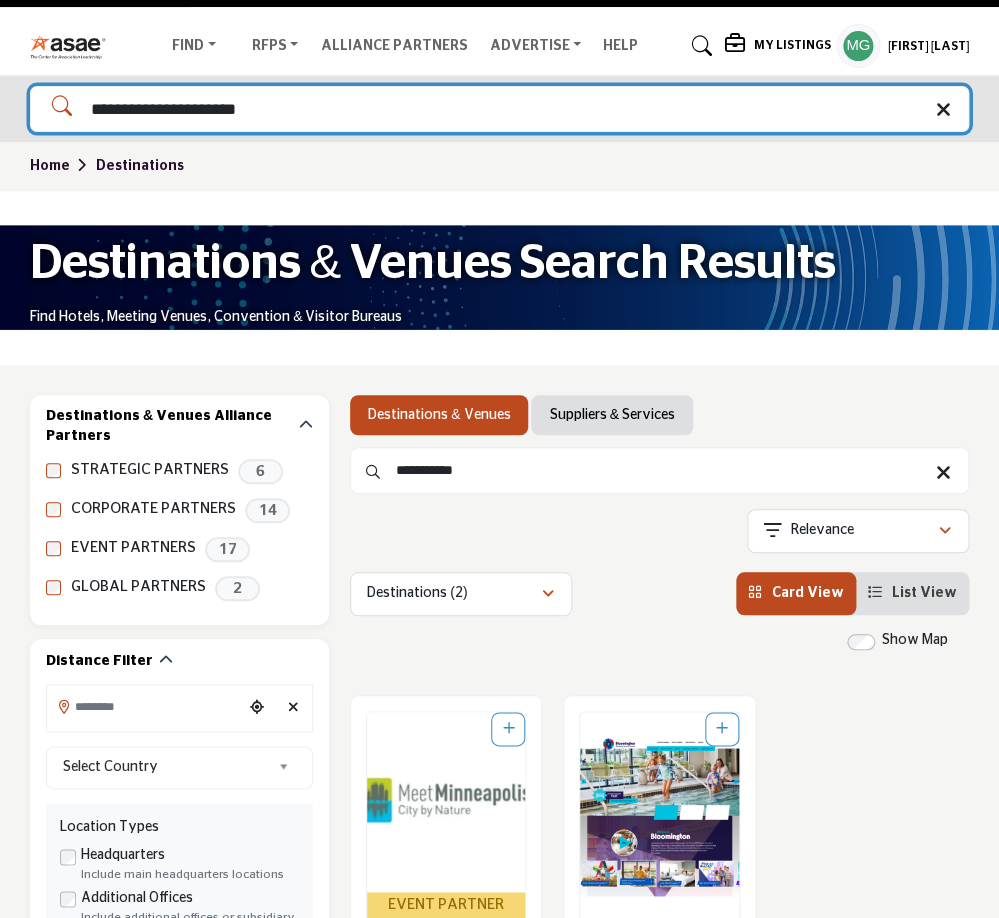 type on "**********" 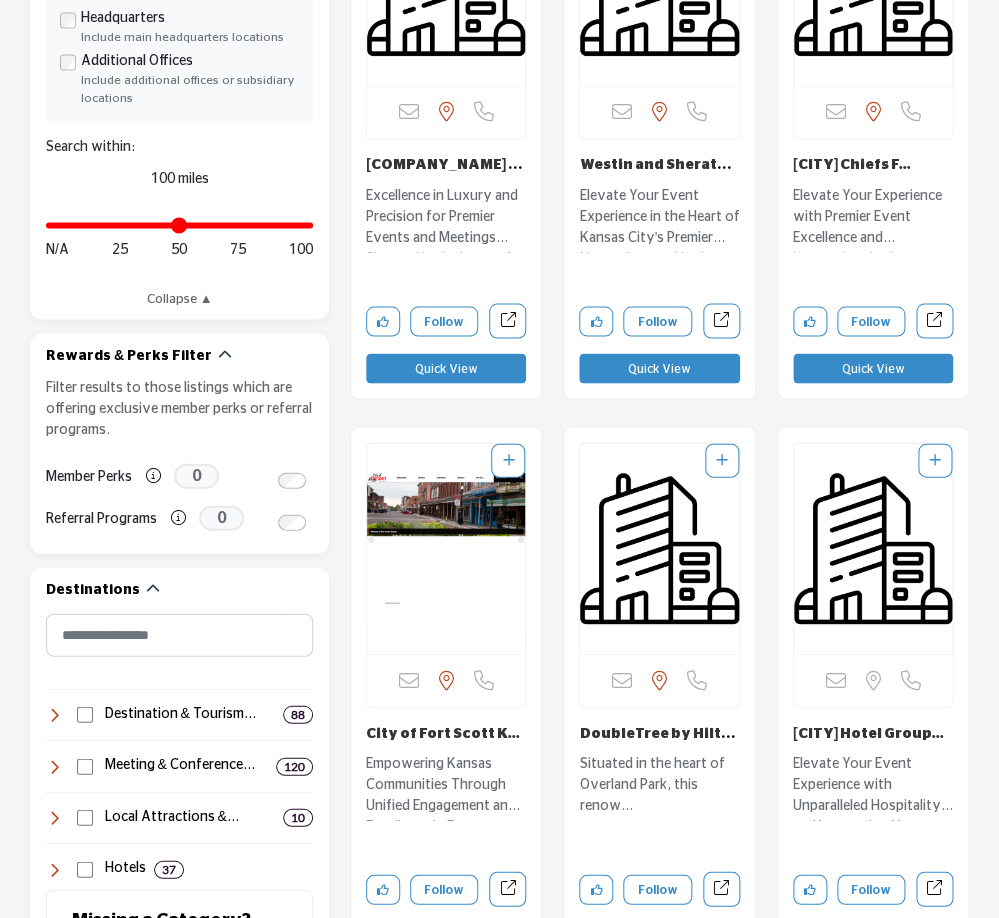 scroll, scrollTop: 960, scrollLeft: 0, axis: vertical 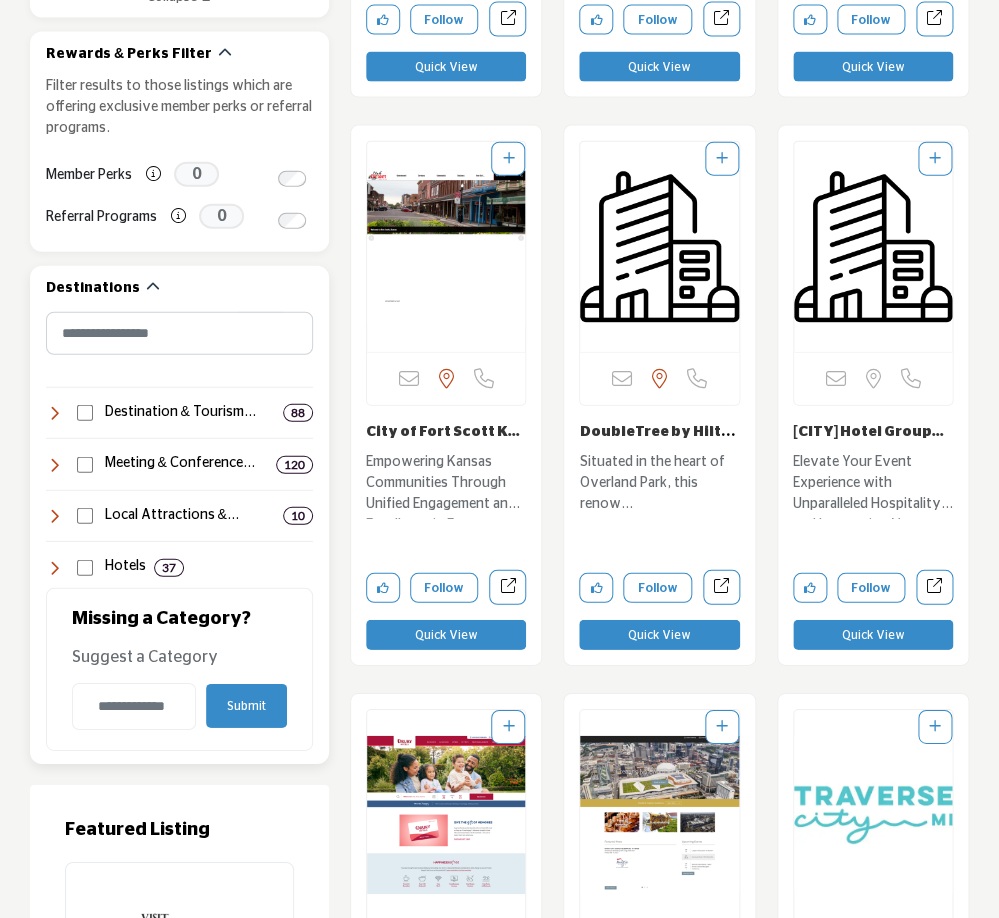 click at bounding box center (54, 413) 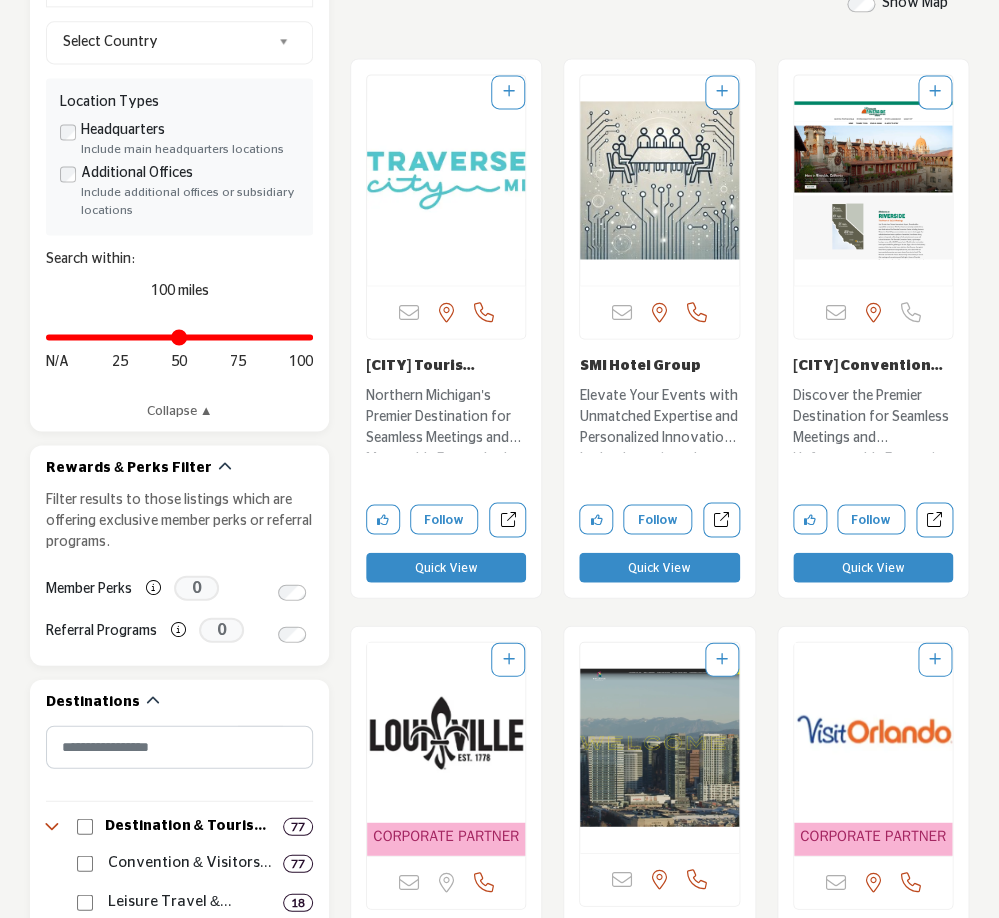 scroll, scrollTop: 704, scrollLeft: 0, axis: vertical 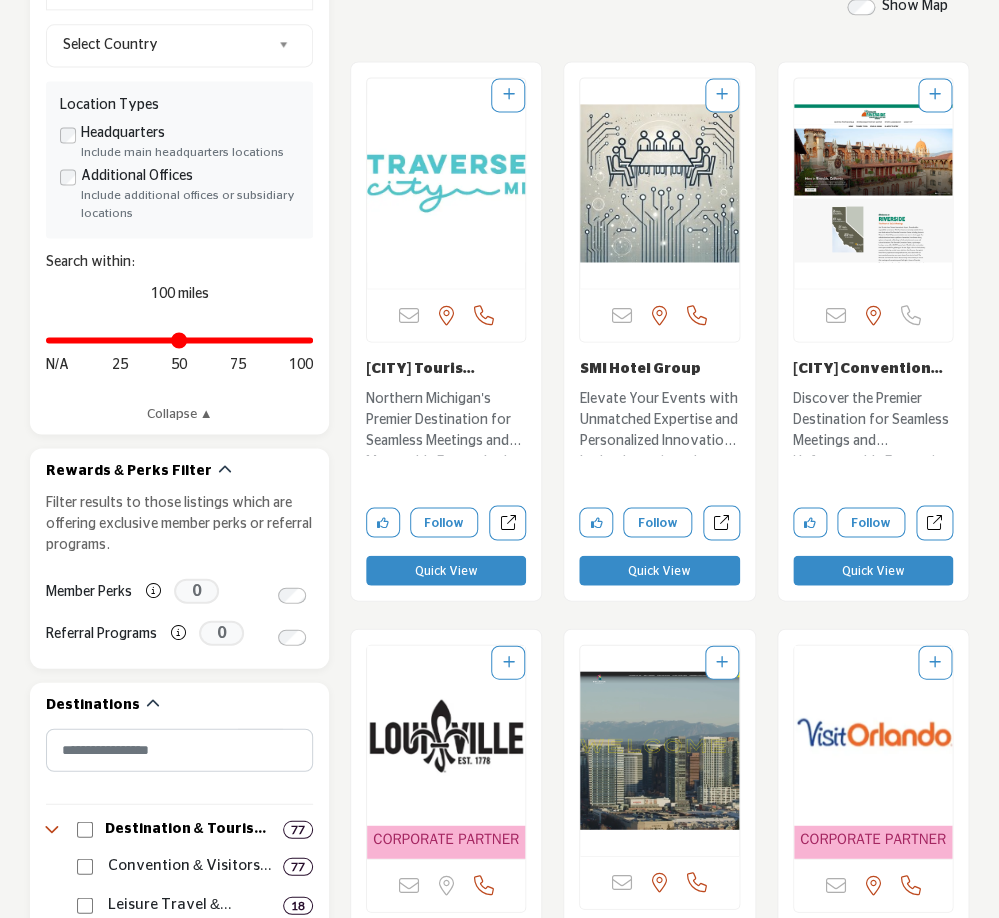 click at bounding box center [446, 183] 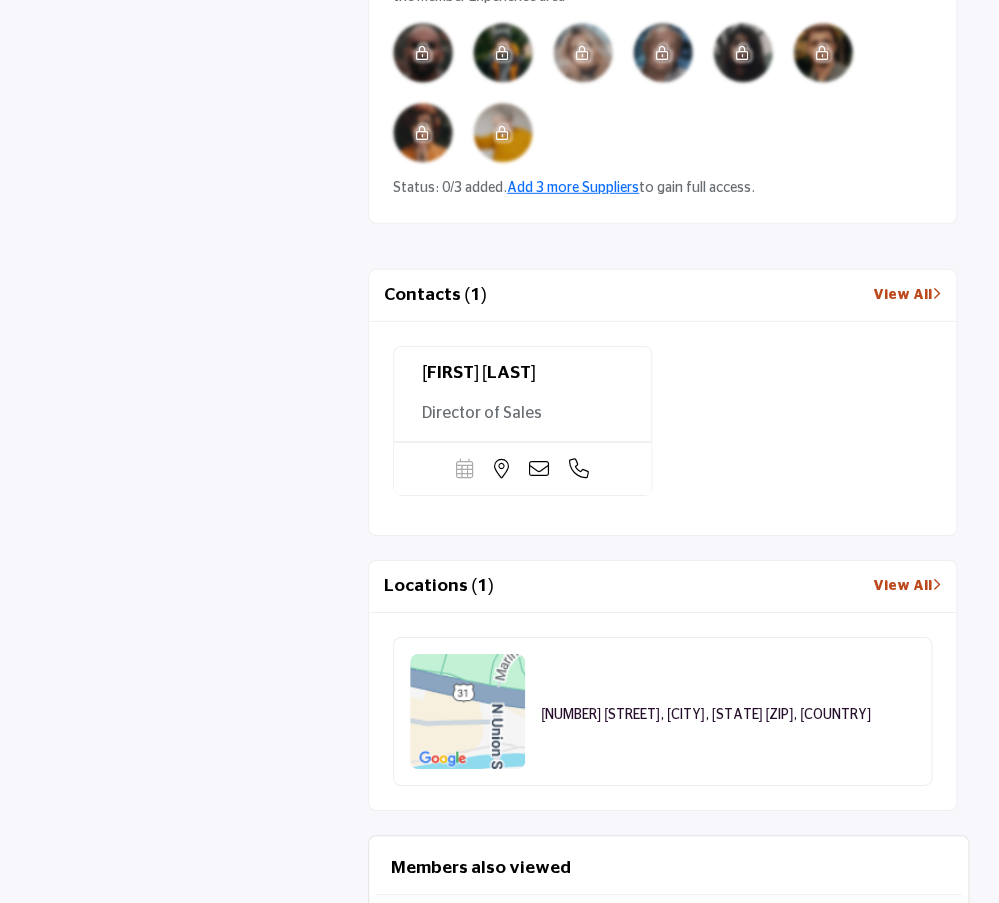 scroll, scrollTop: 1529, scrollLeft: 0, axis: vertical 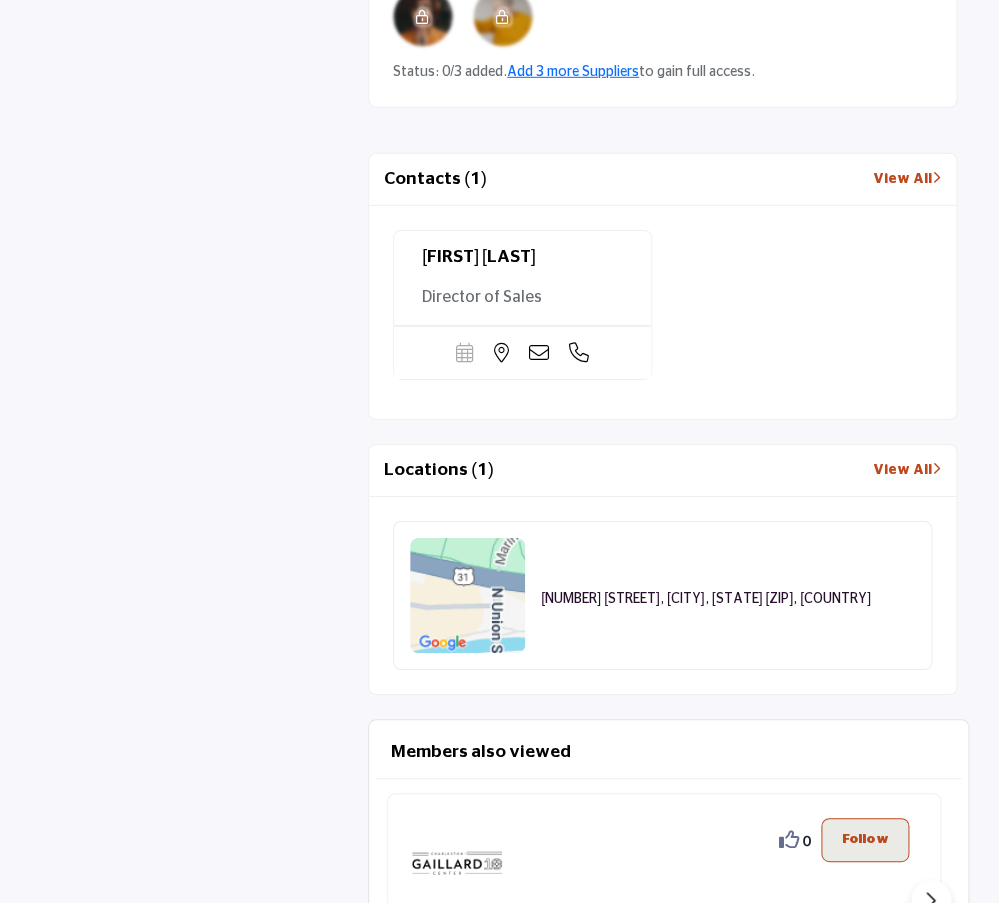 click at bounding box center (579, 353) 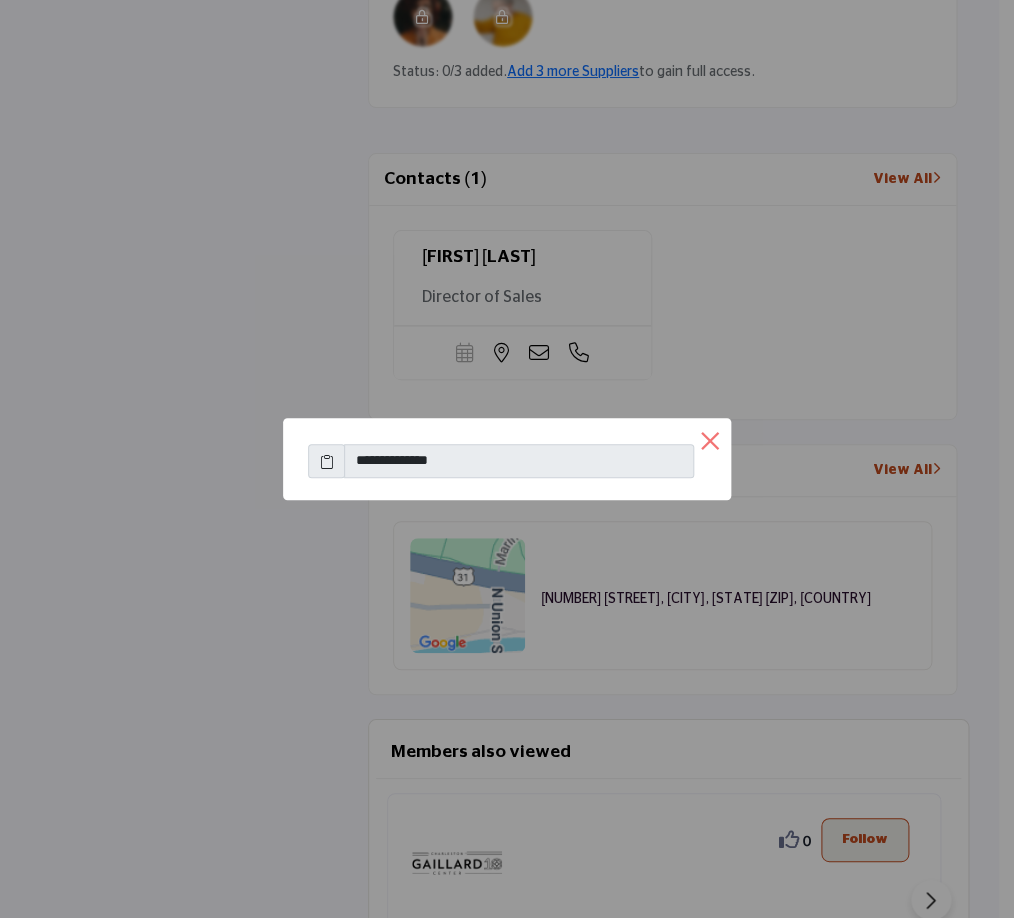click on "×" at bounding box center (710, 439) 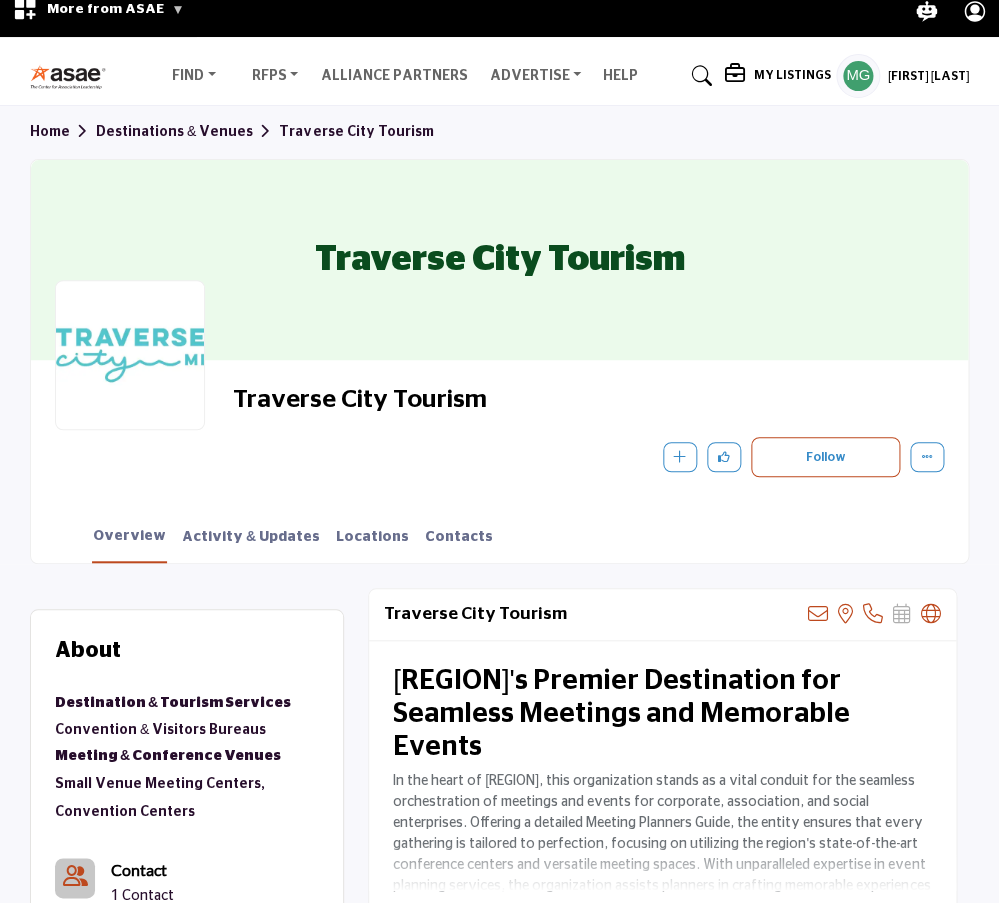 scroll, scrollTop: 17, scrollLeft: 0, axis: vertical 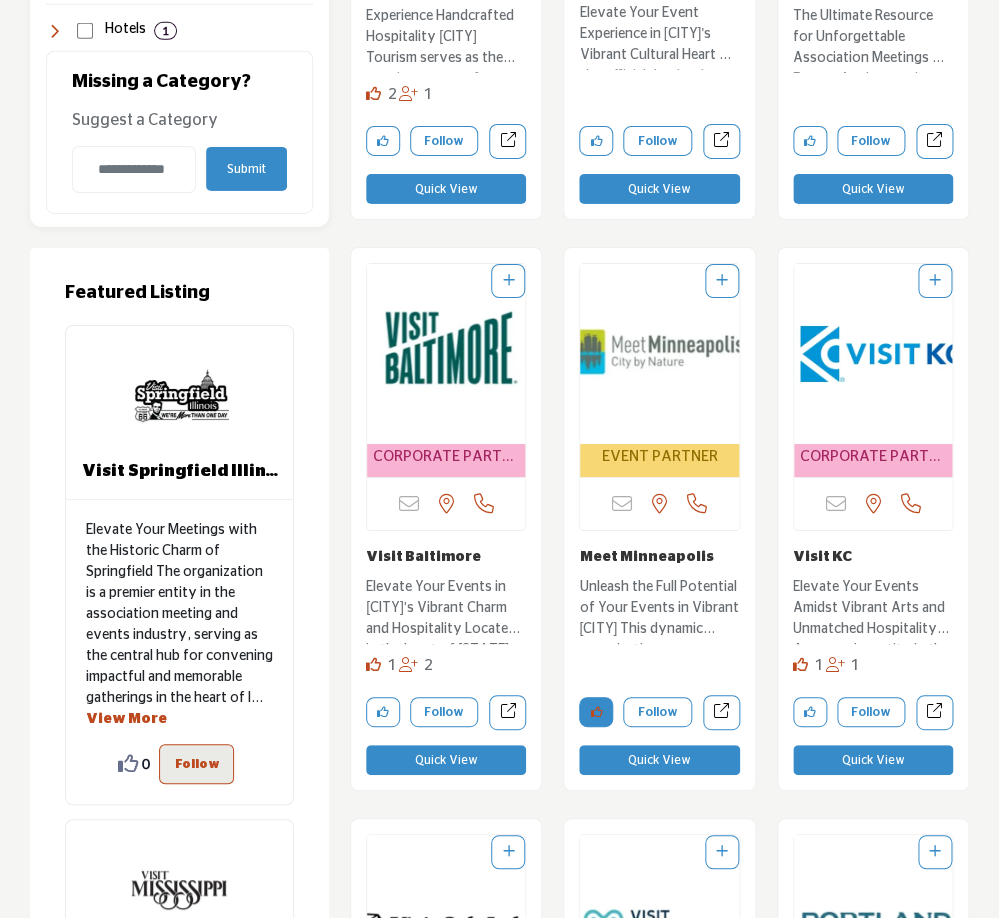 click at bounding box center [596, 712] 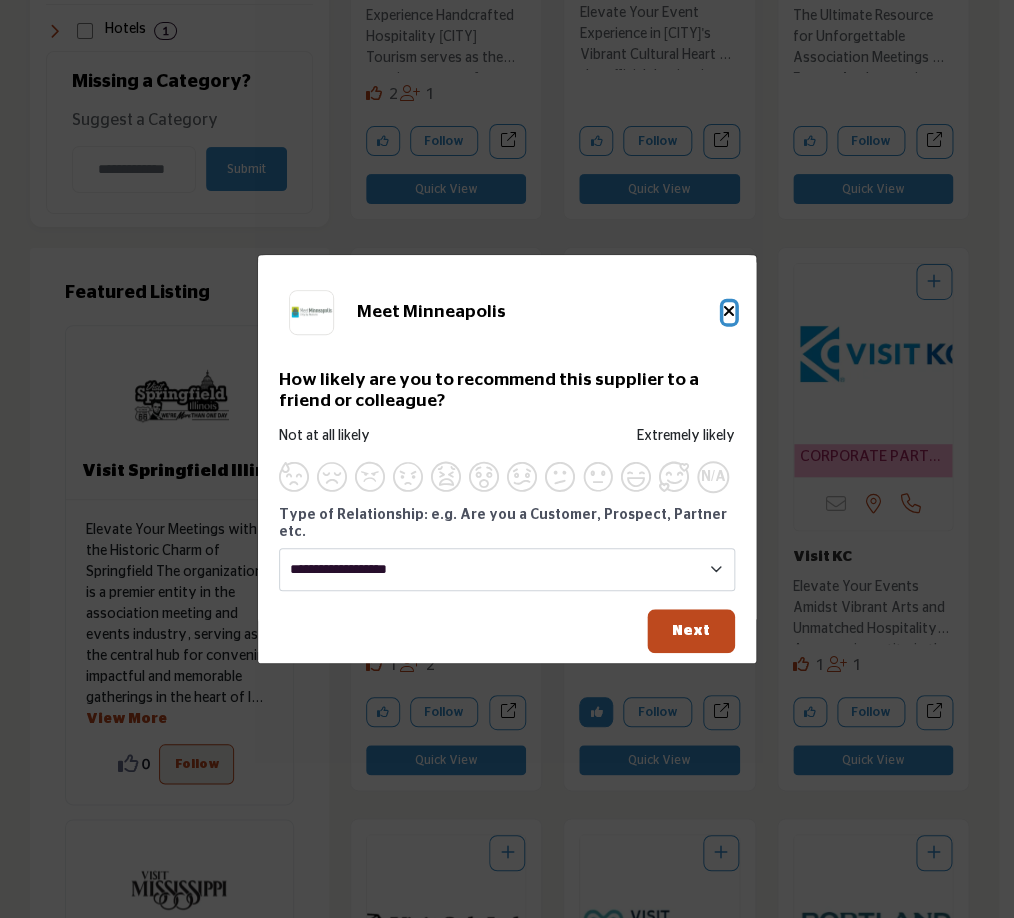 click at bounding box center (729, 311) 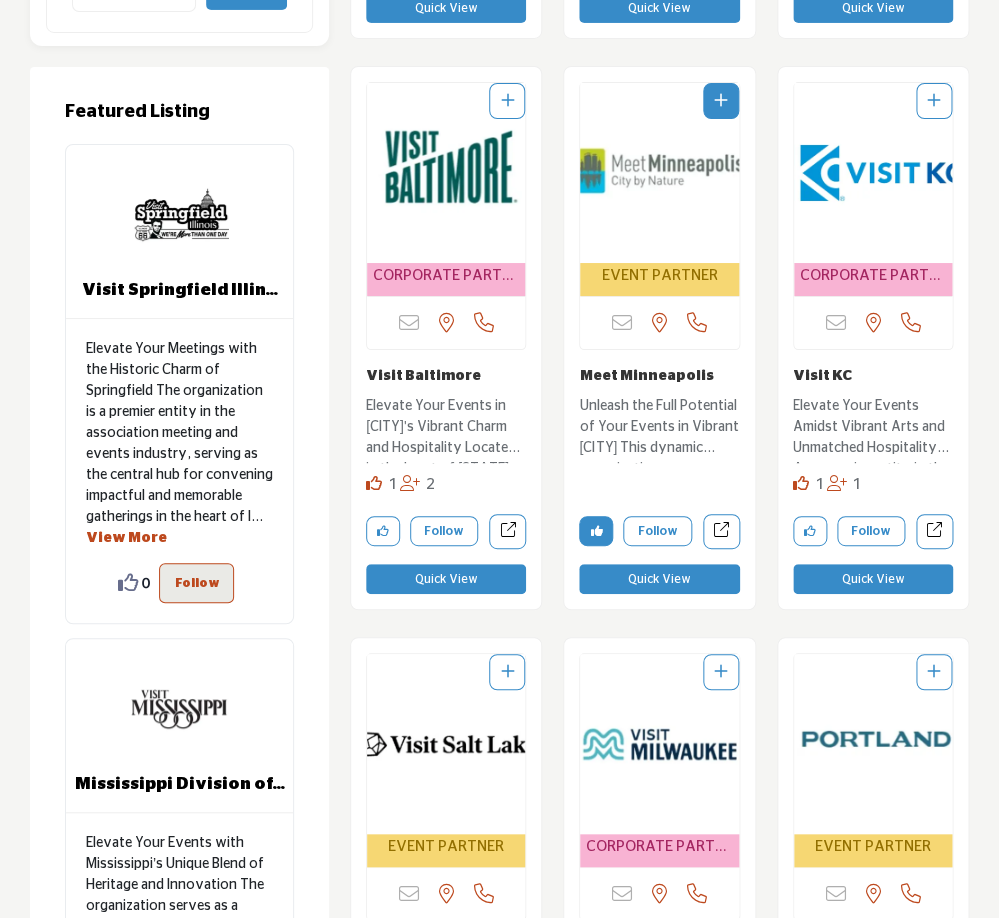 scroll, scrollTop: 1849, scrollLeft: 0, axis: vertical 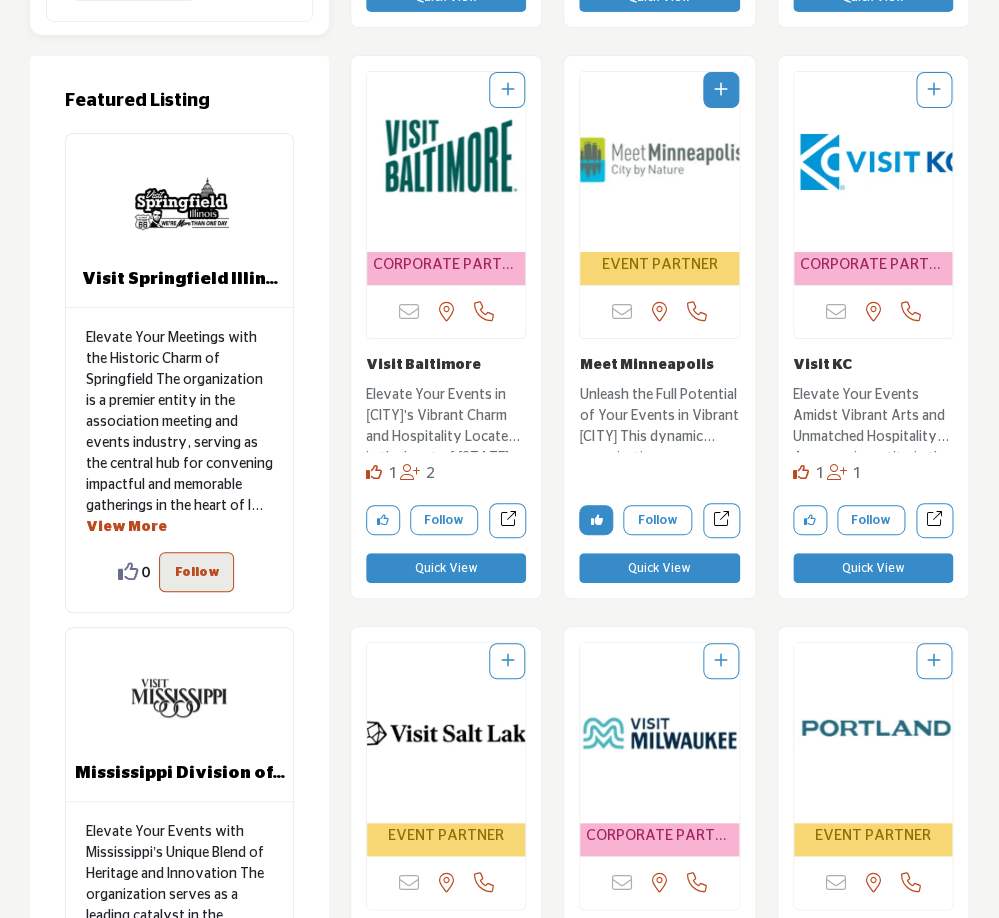 click at bounding box center [596, 520] 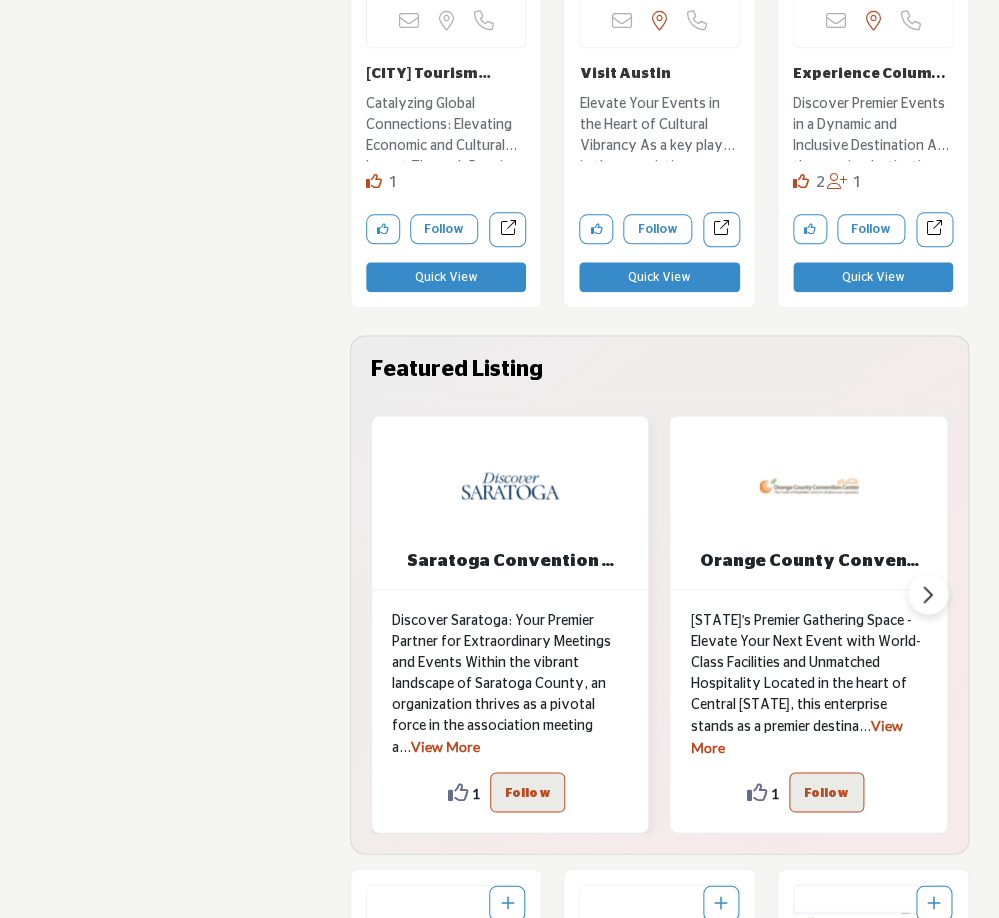 scroll, scrollTop: 4489, scrollLeft: 0, axis: vertical 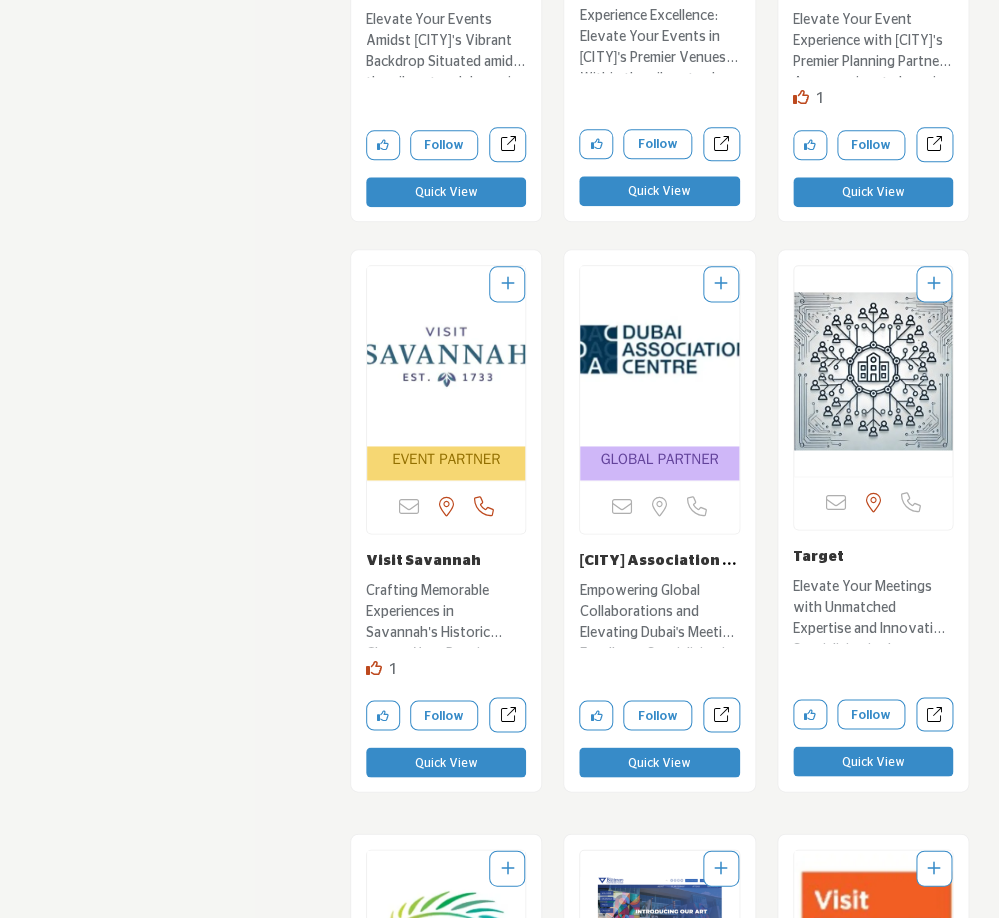 click at bounding box center (873, 371) 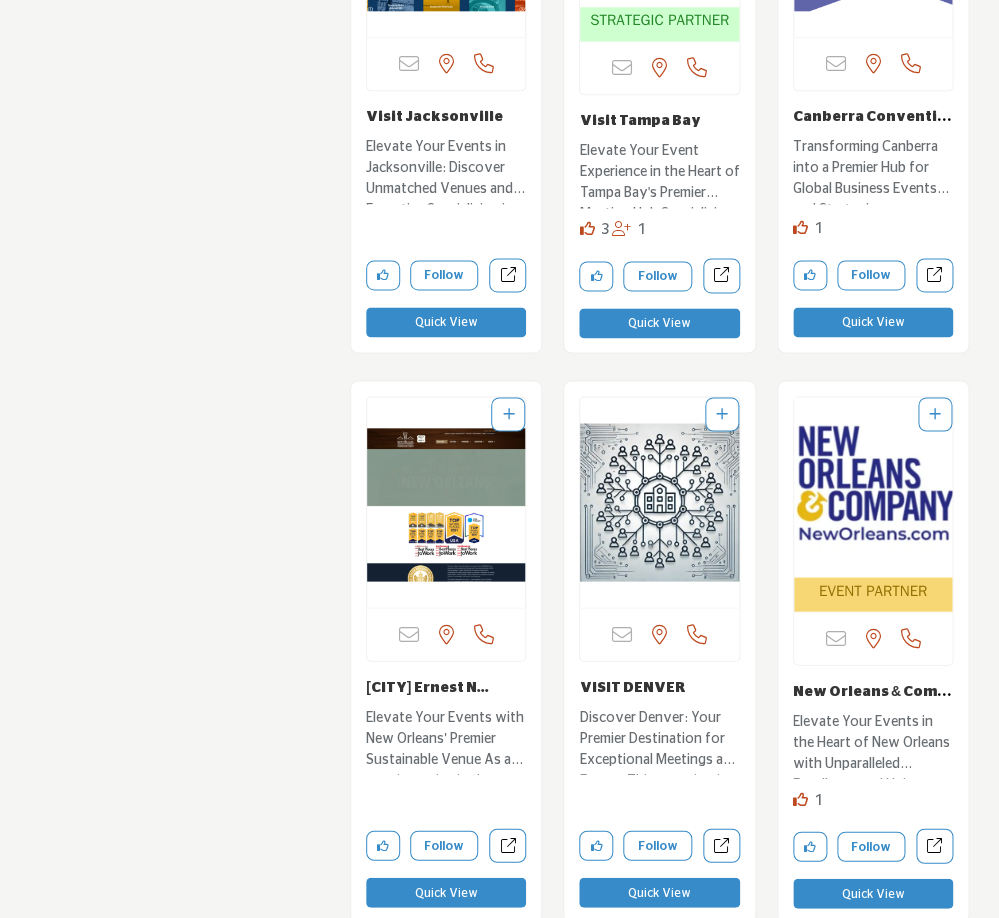 scroll, scrollTop: 6626, scrollLeft: 0, axis: vertical 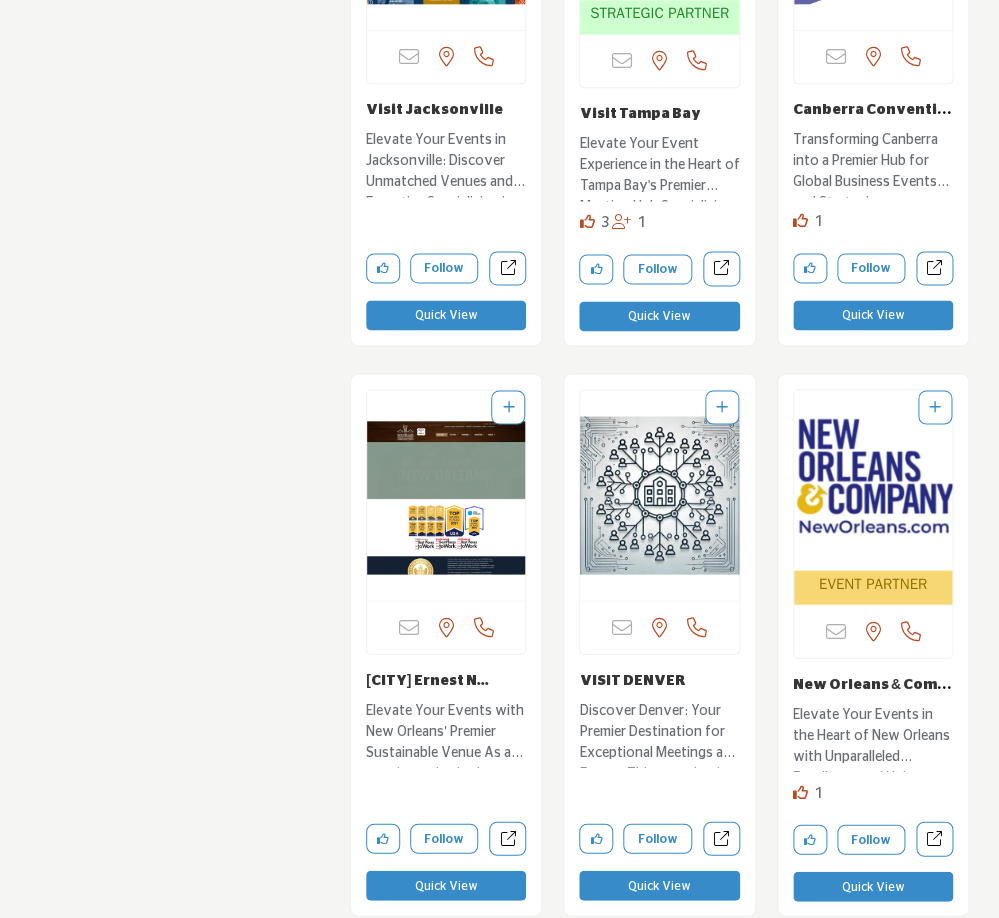 click at bounding box center [659, 495] 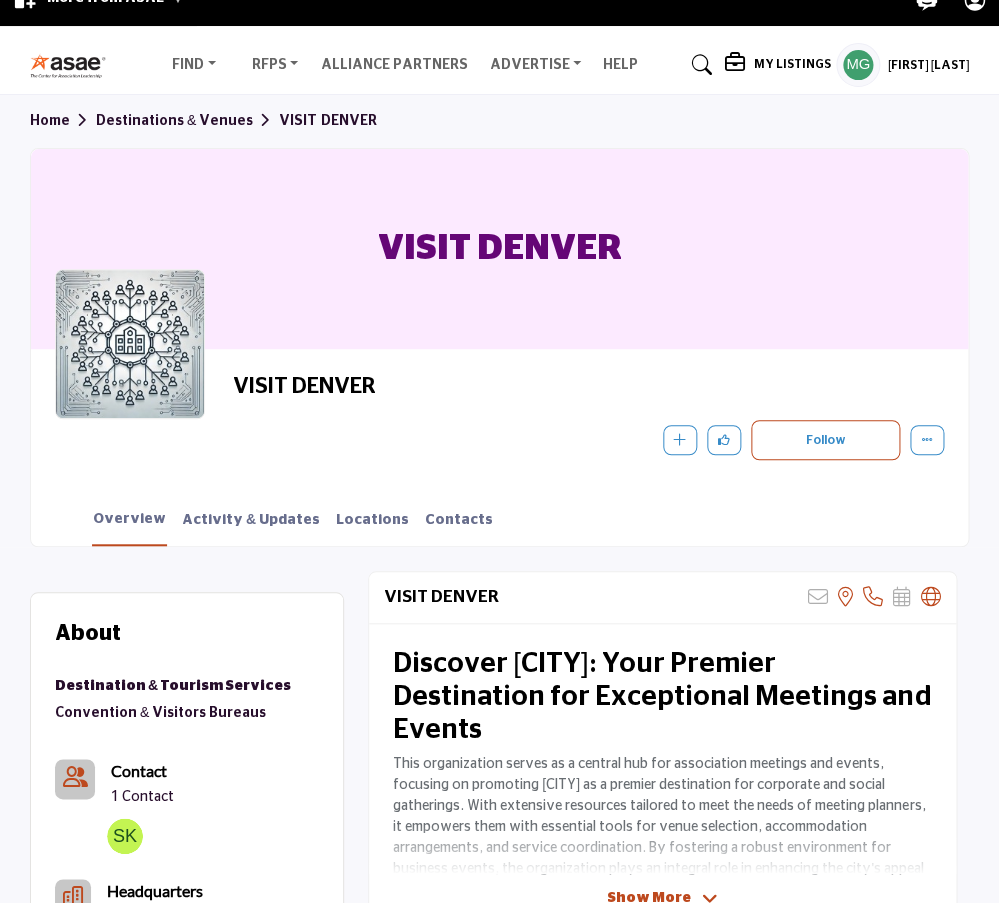 scroll, scrollTop: 32, scrollLeft: 0, axis: vertical 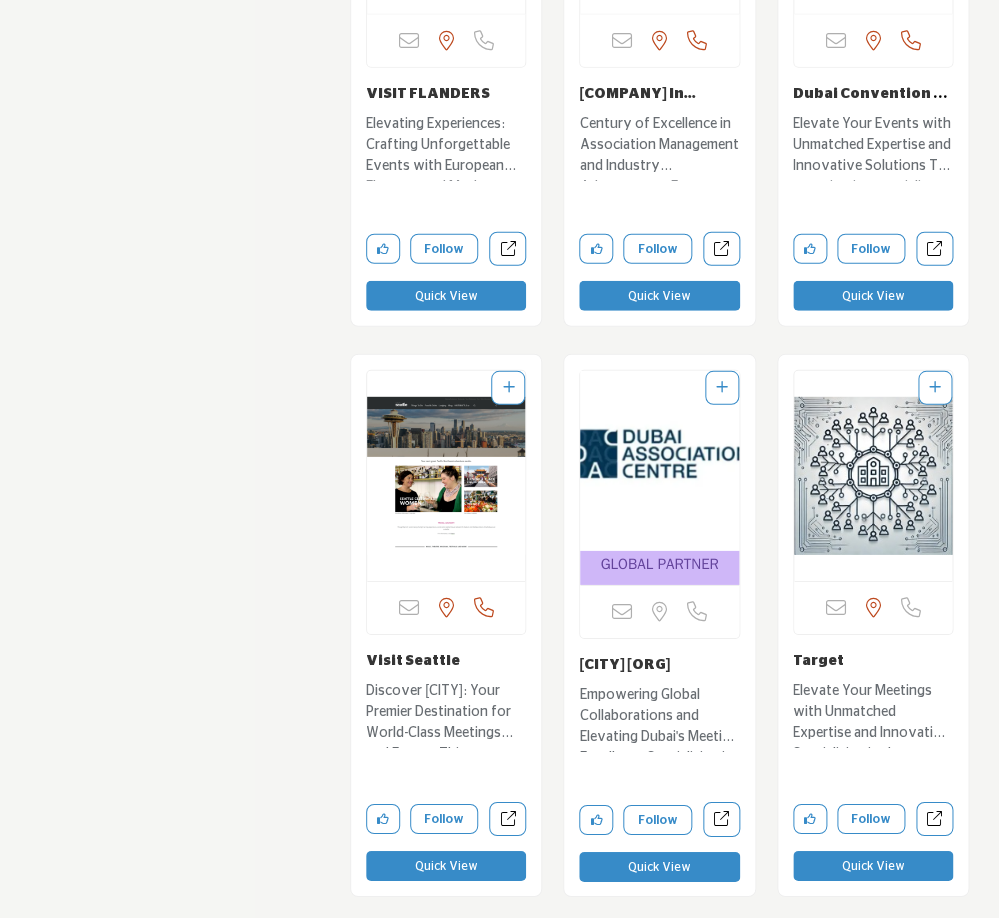 click at bounding box center (873, 476) 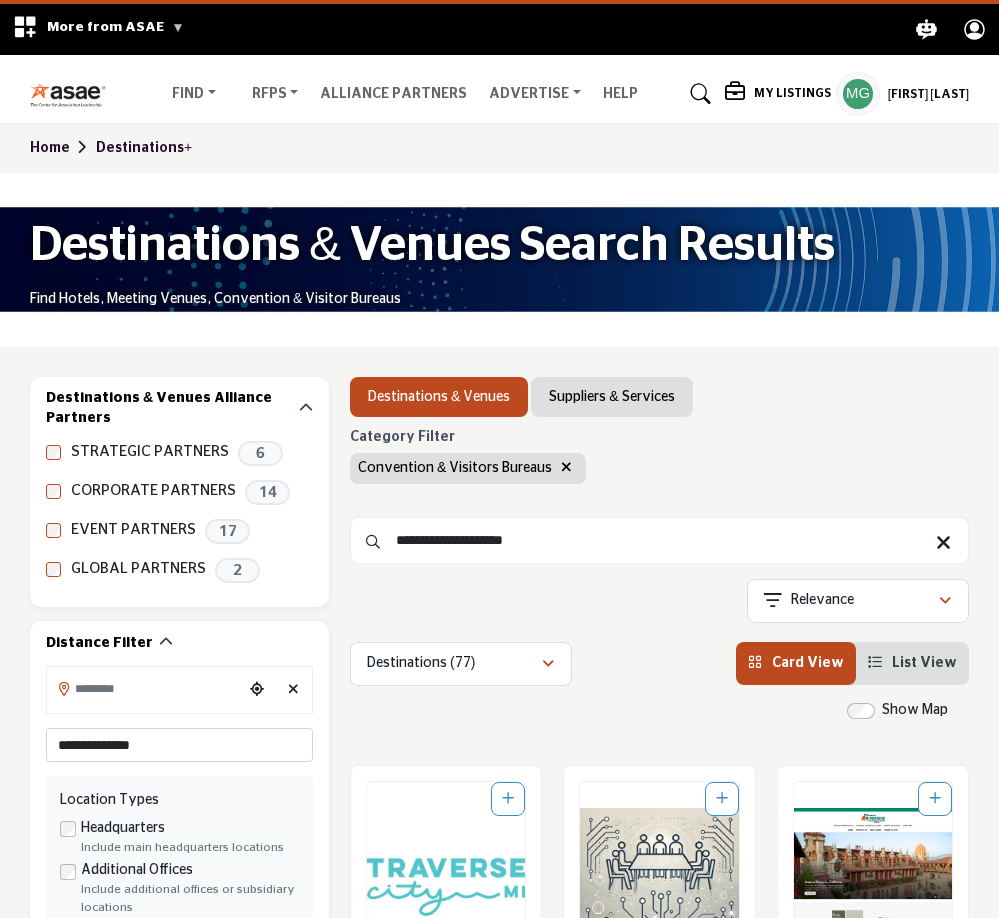scroll, scrollTop: 194, scrollLeft: 0, axis: vertical 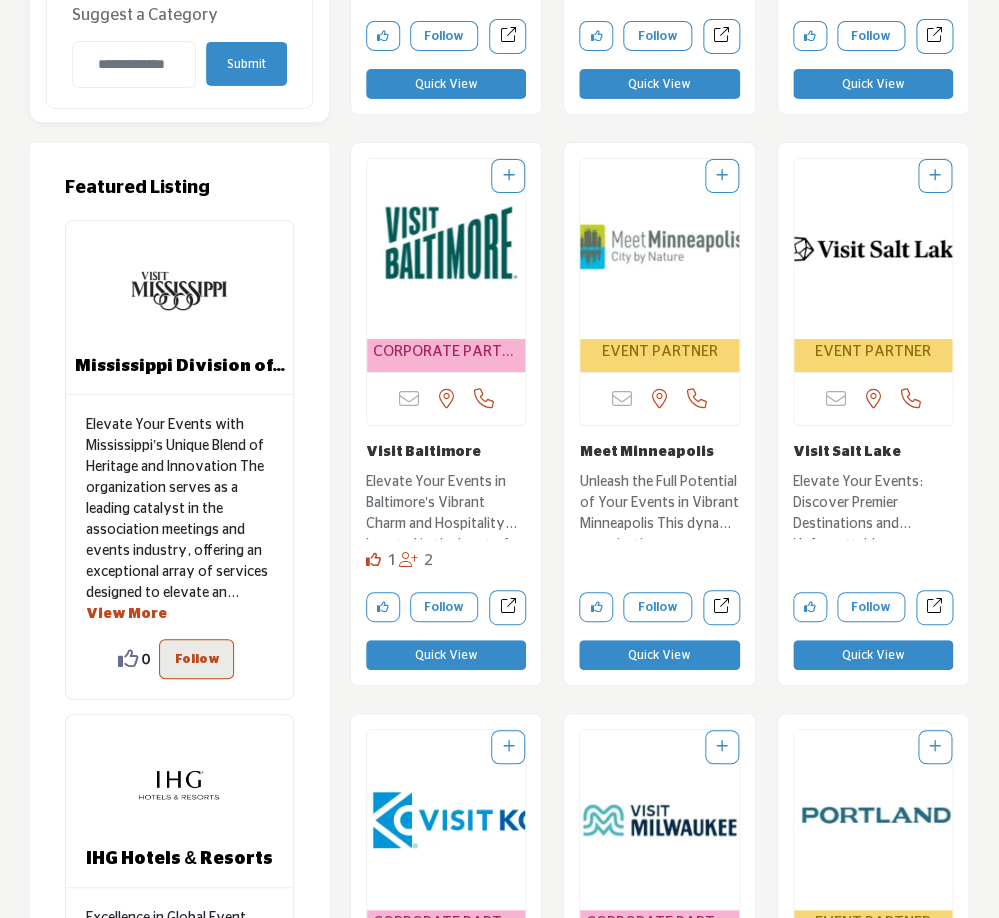 click at bounding box center (873, 249) 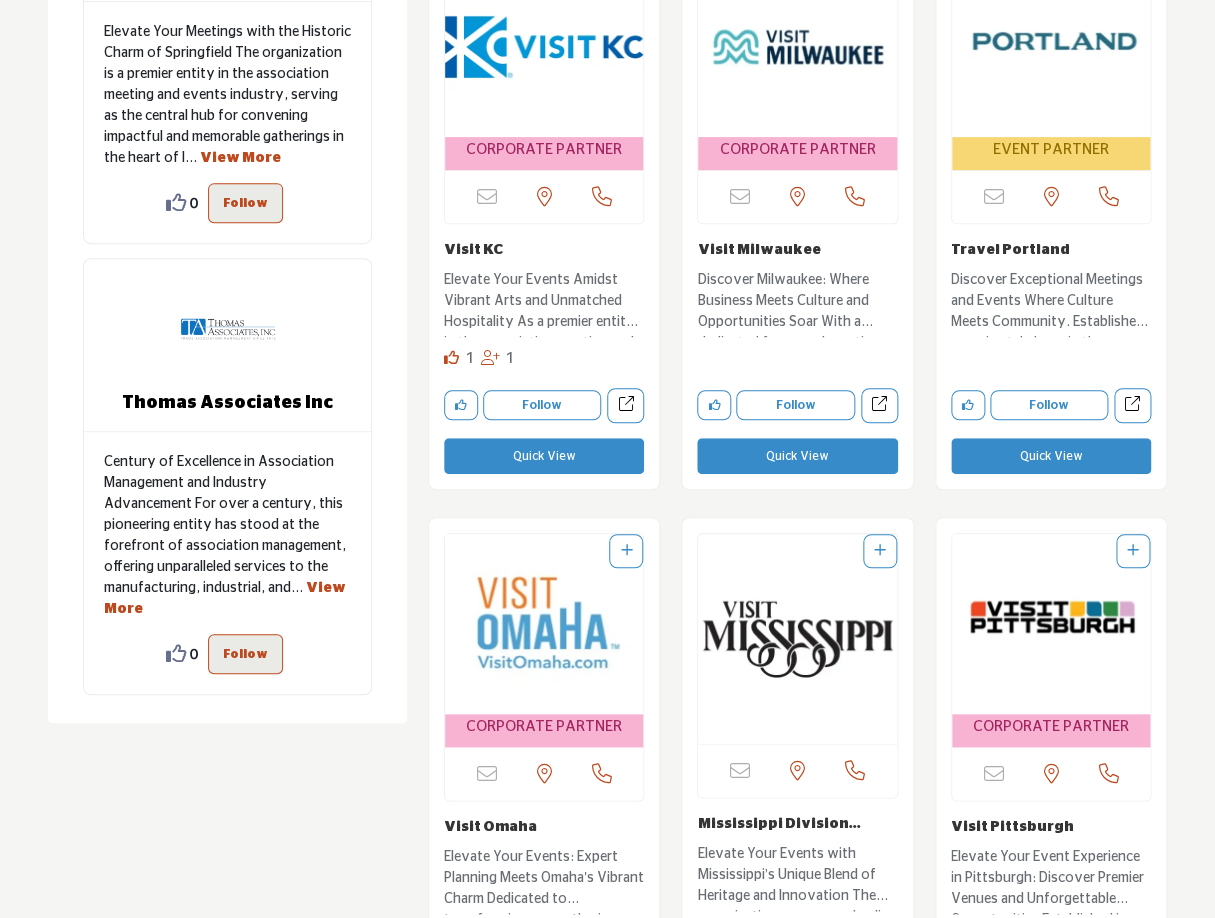 scroll, scrollTop: 2821, scrollLeft: 0, axis: vertical 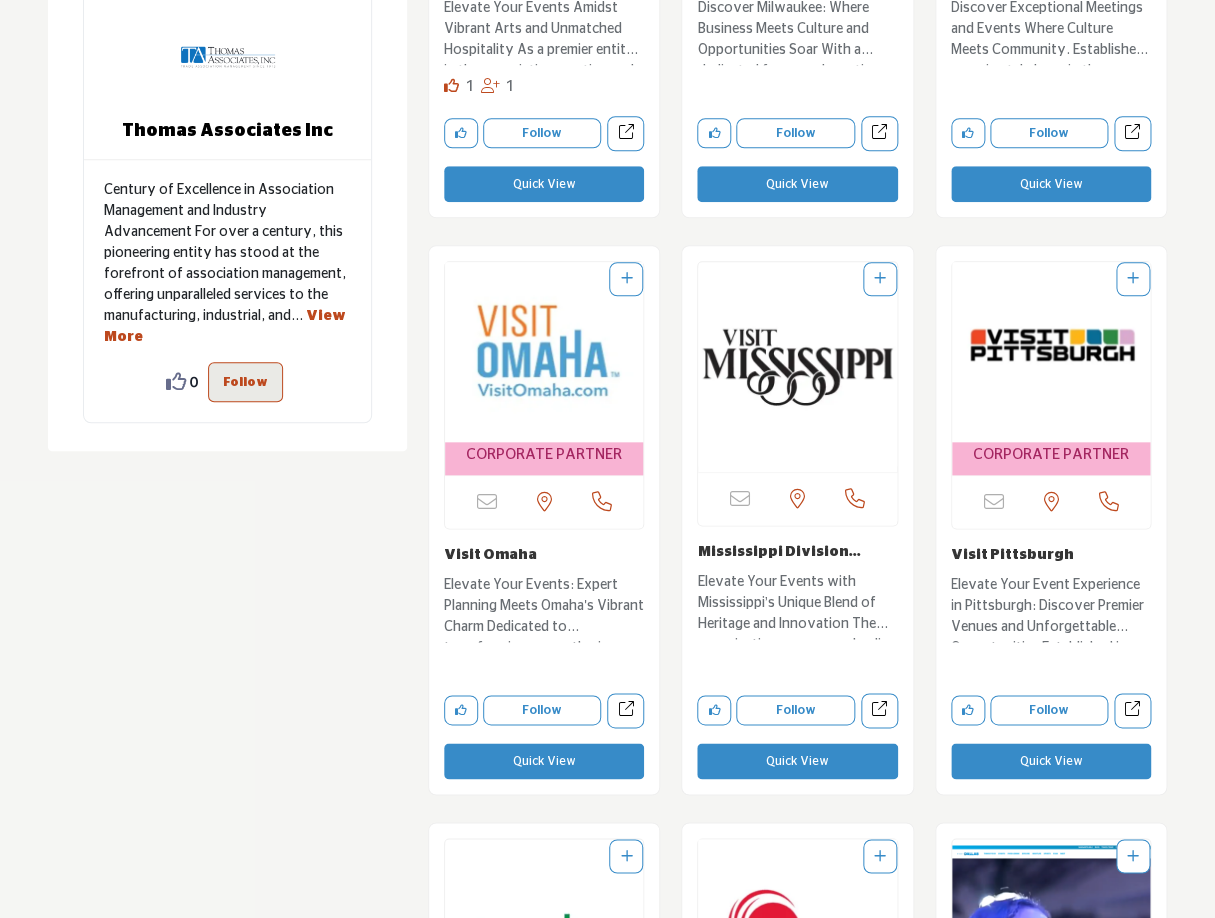 click at bounding box center (544, 352) 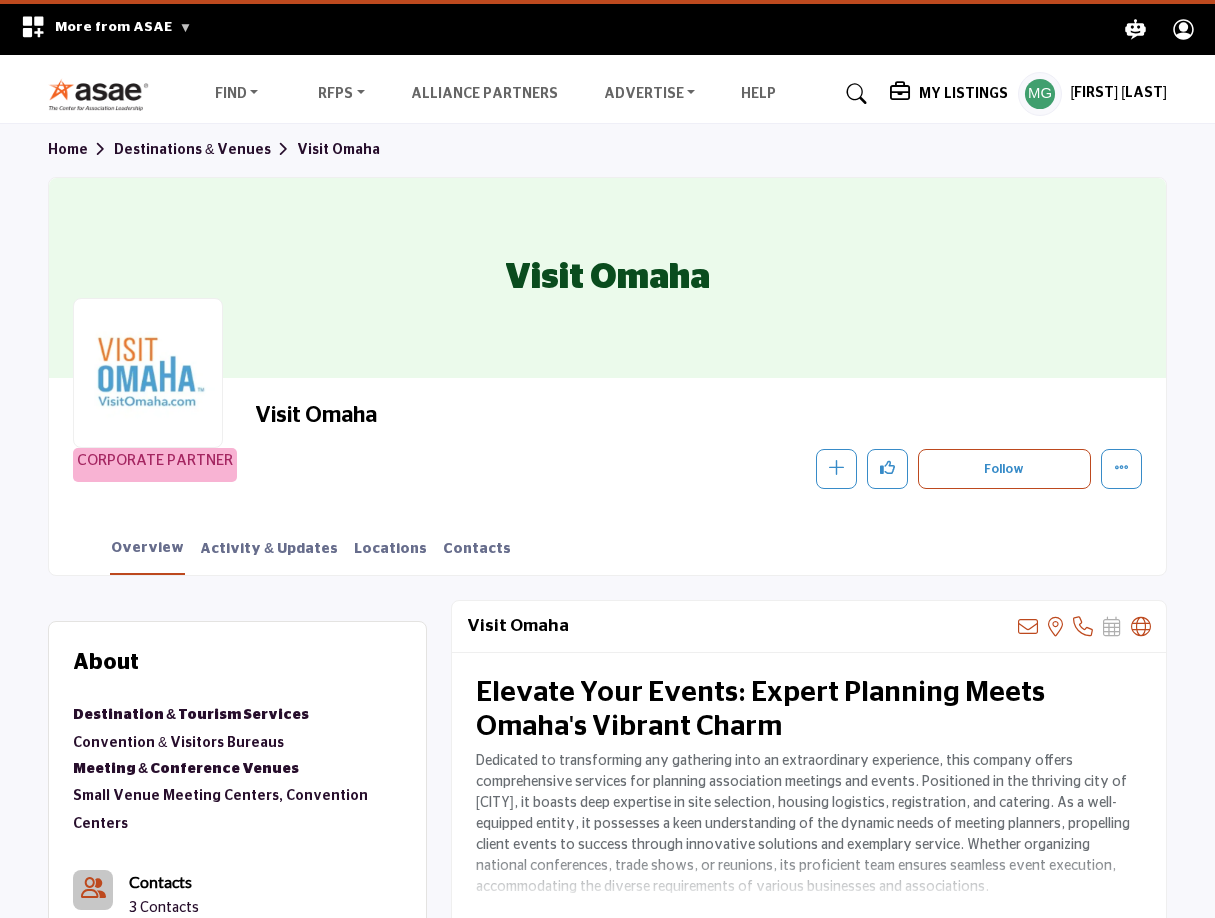scroll, scrollTop: 0, scrollLeft: 0, axis: both 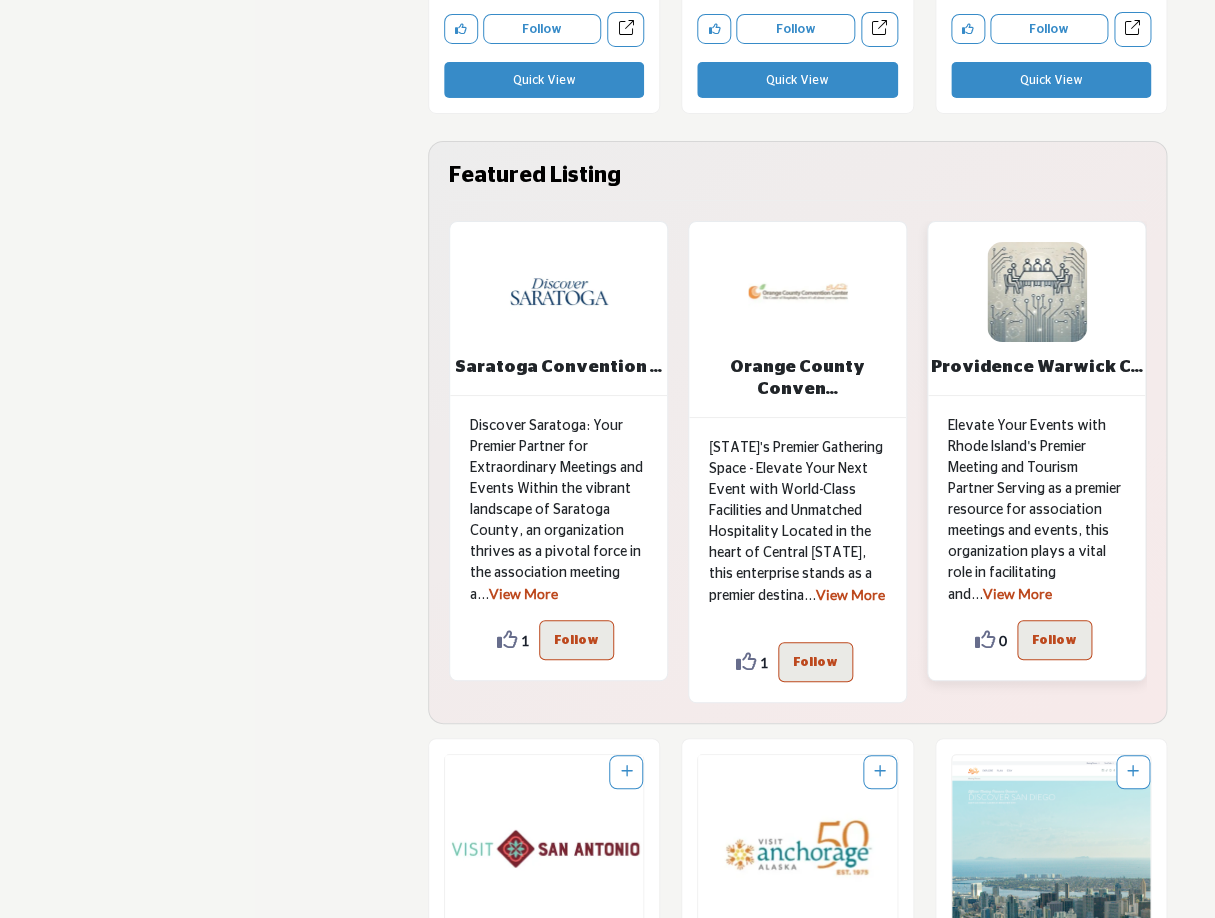 click at bounding box center (1037, 292) 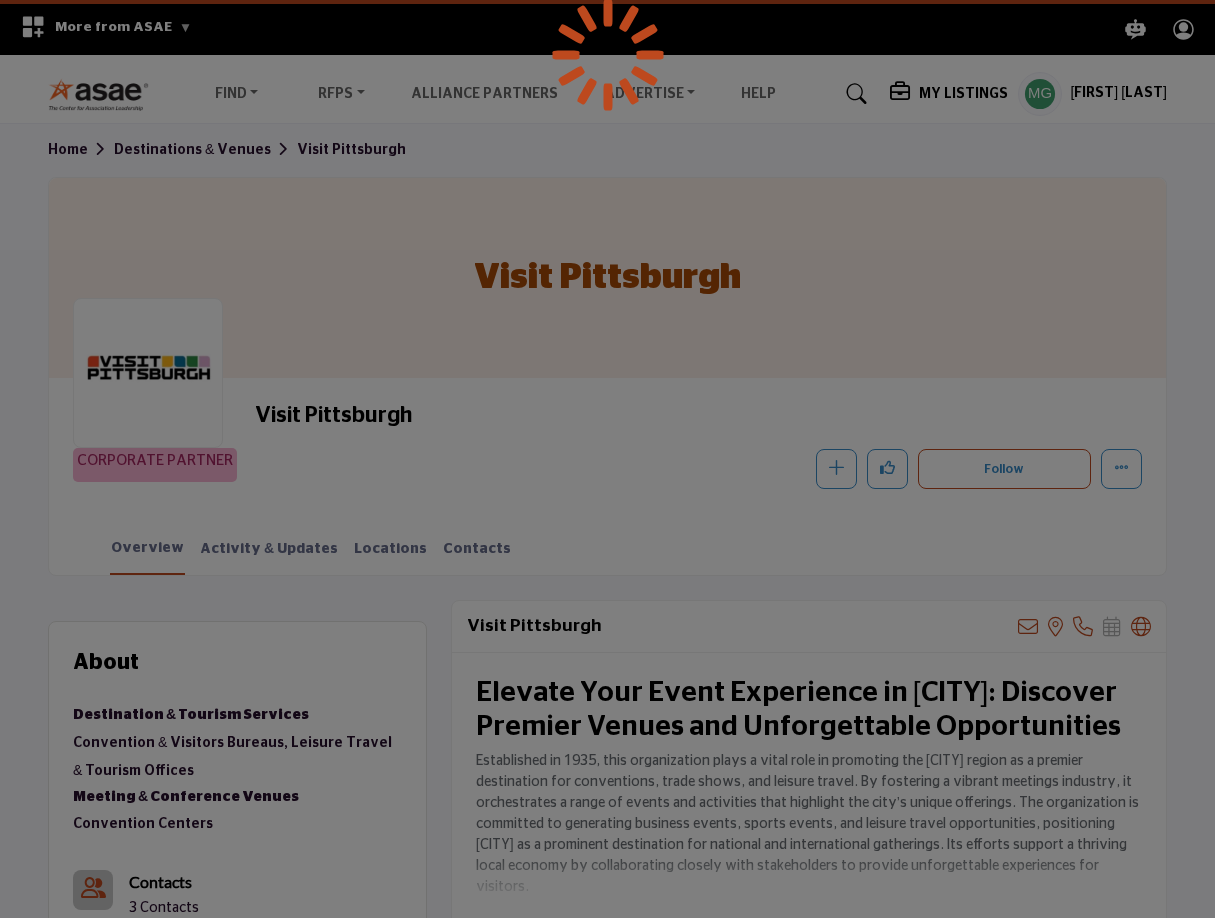scroll, scrollTop: 0, scrollLeft: 0, axis: both 